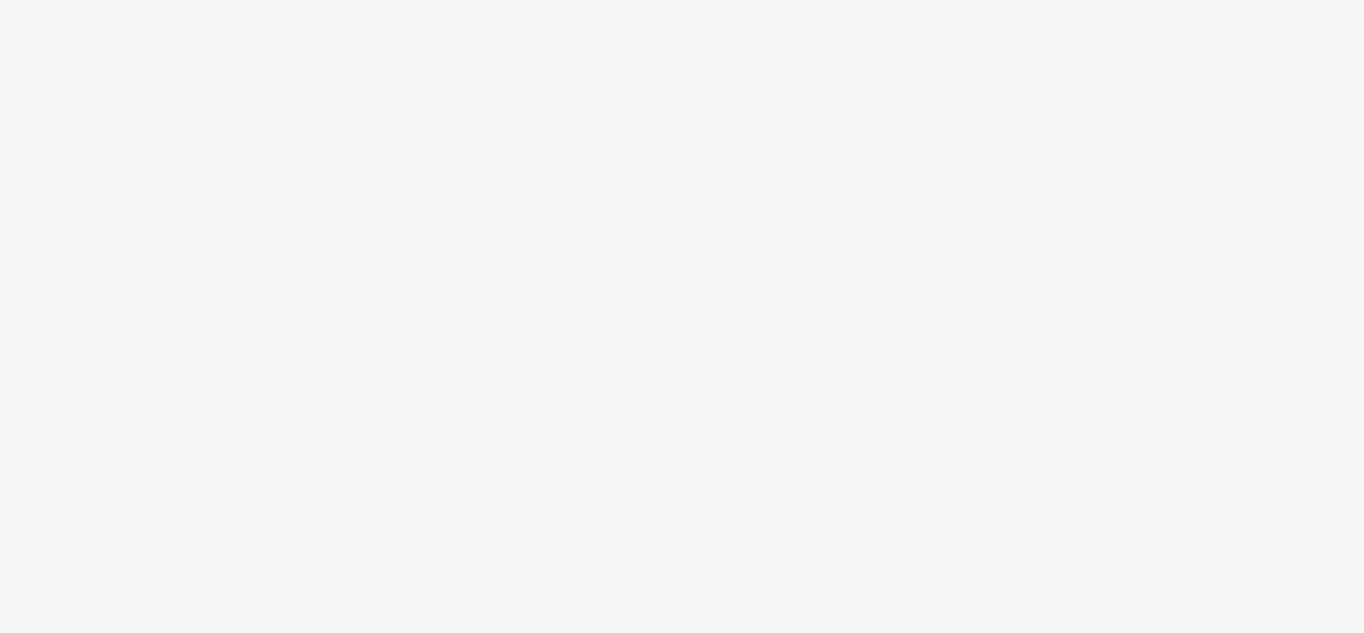 scroll, scrollTop: 0, scrollLeft: 0, axis: both 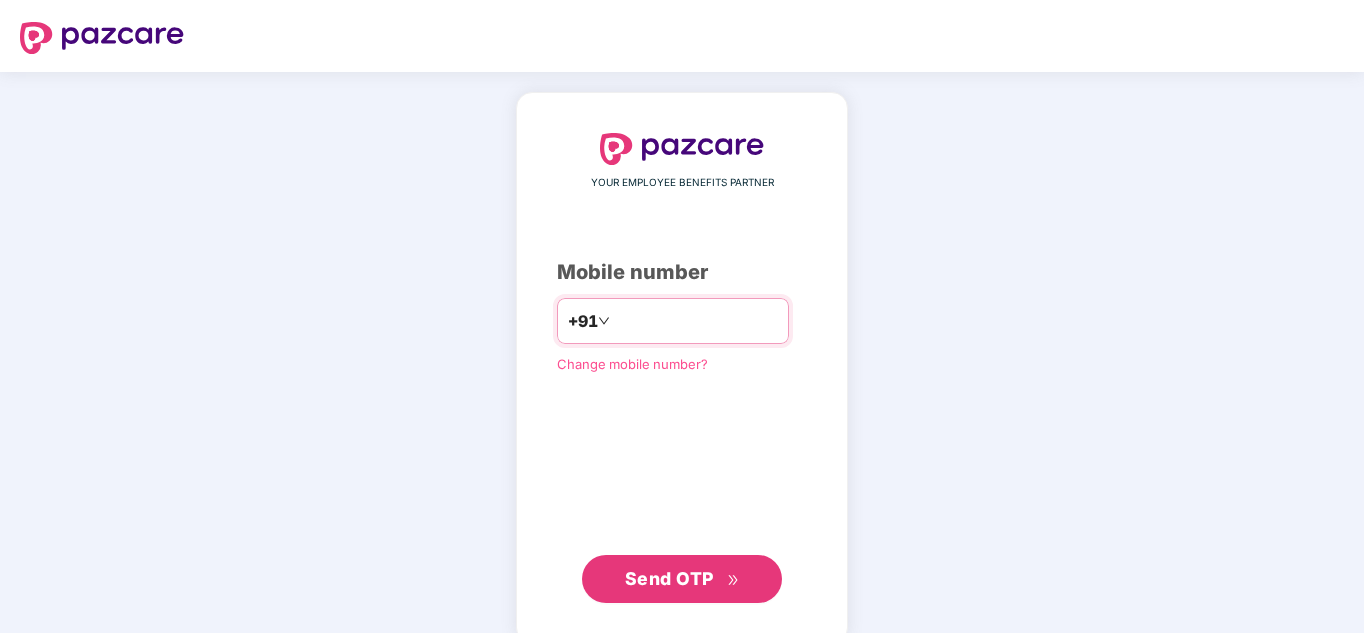 click at bounding box center (696, 321) 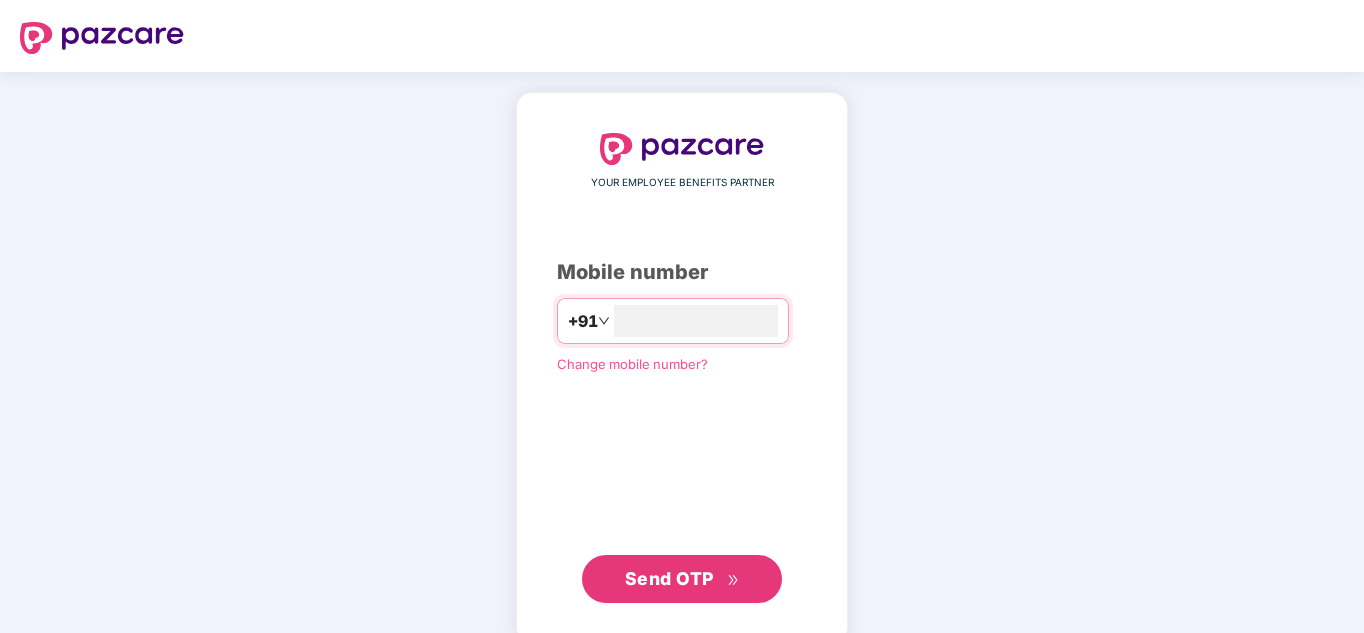 type on "**********" 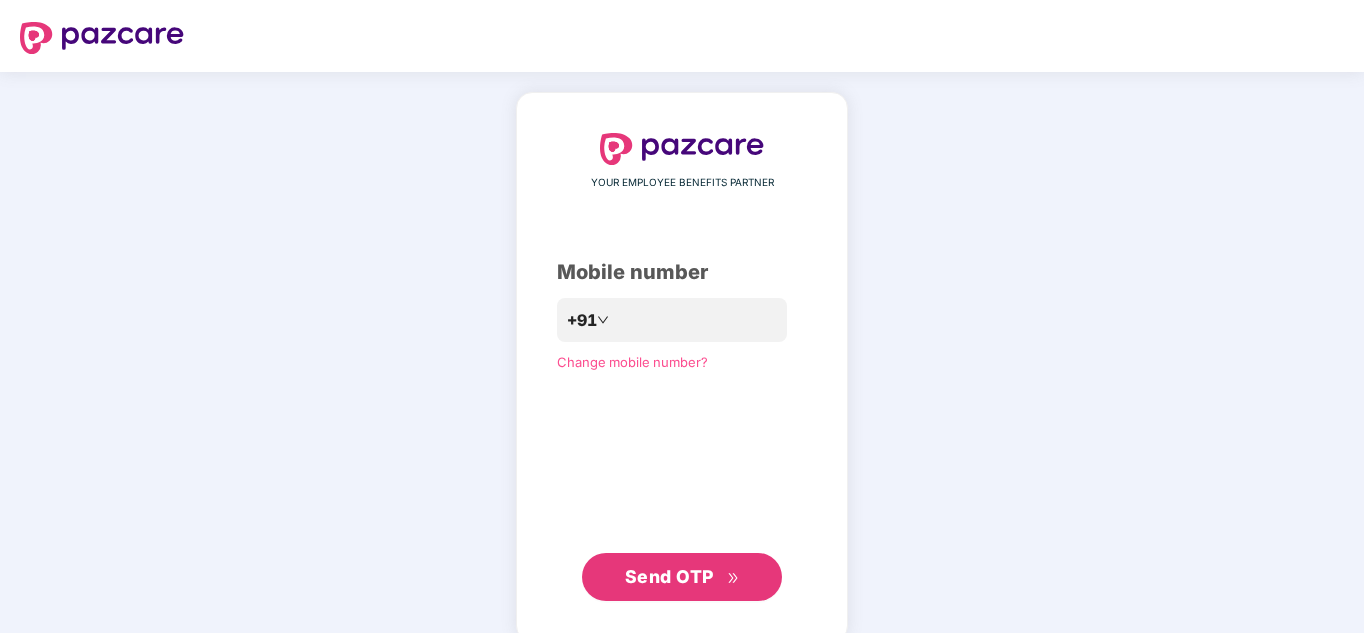 click on "Send OTP" at bounding box center (682, 577) 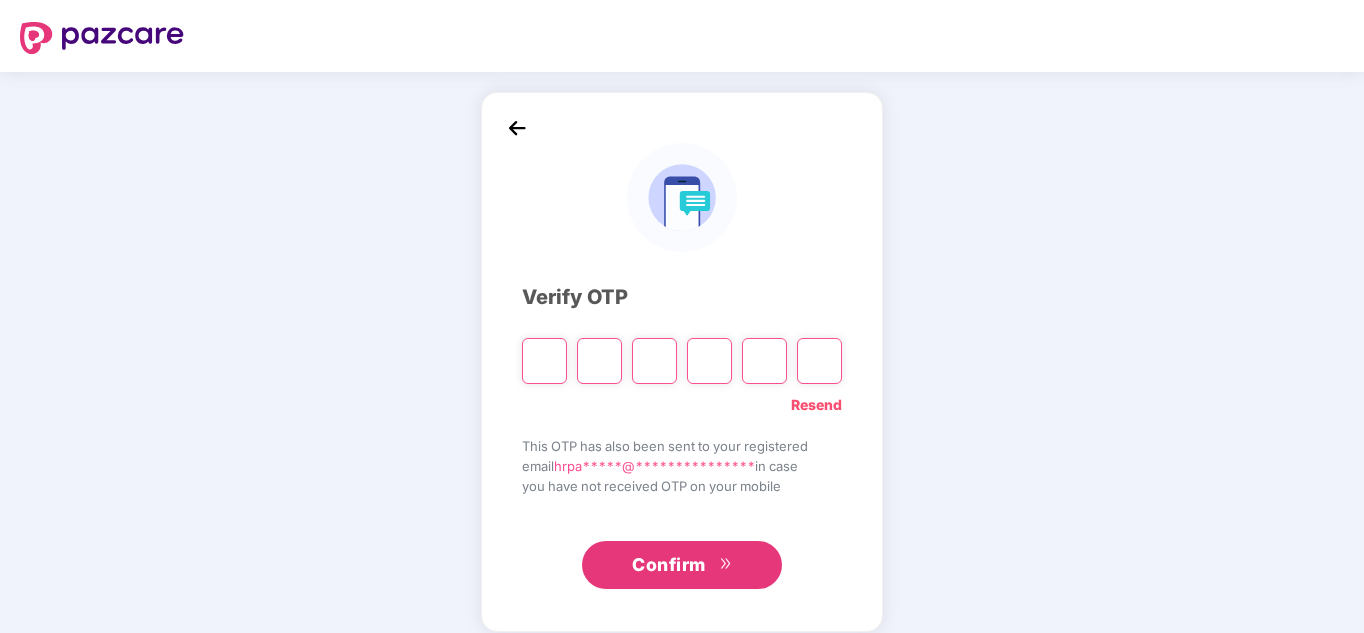 type on "*" 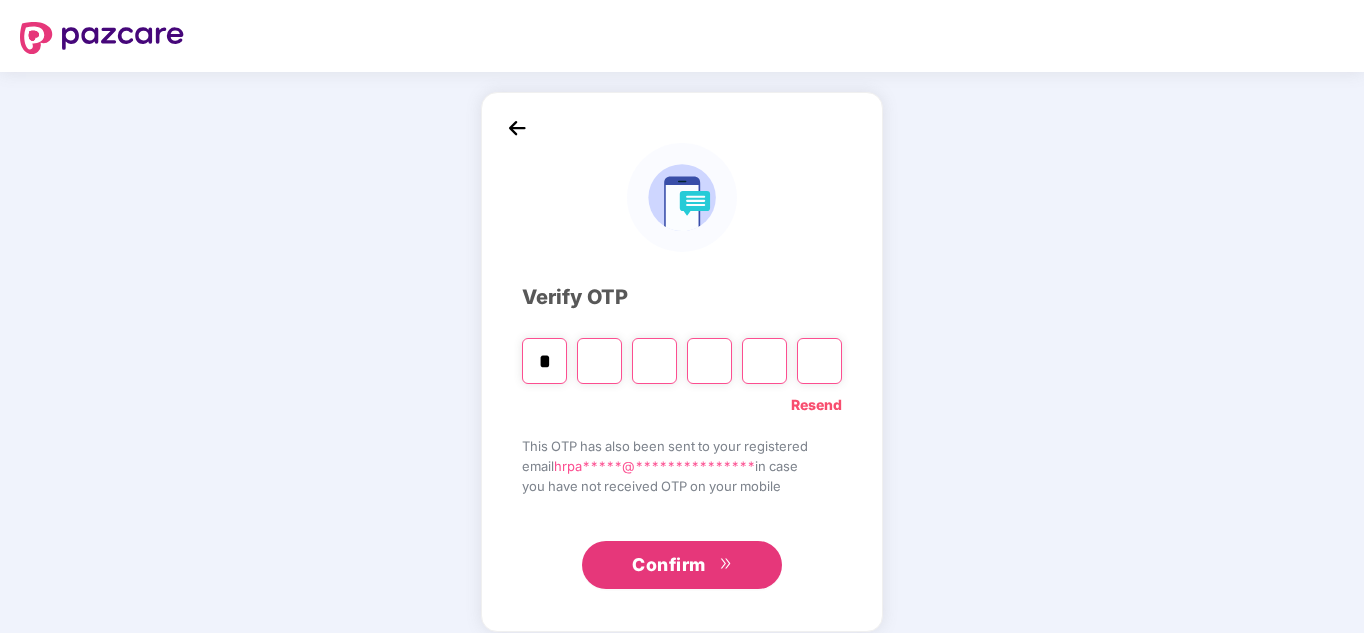type on "*" 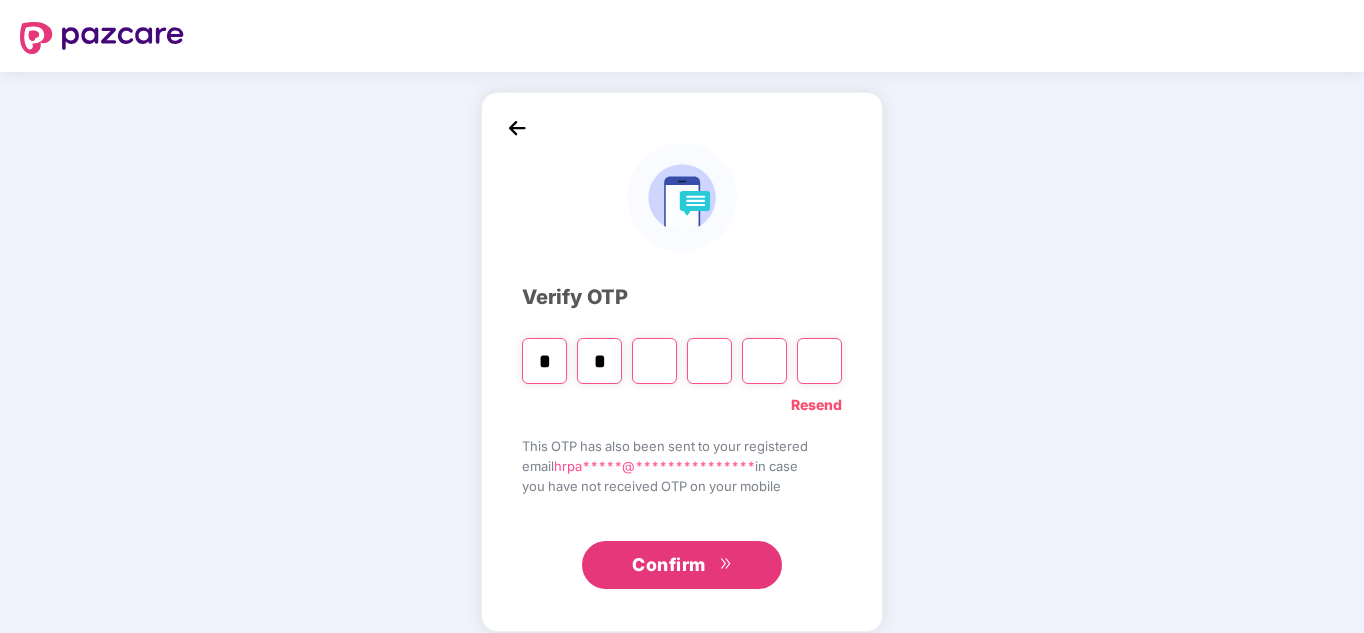 type on "*" 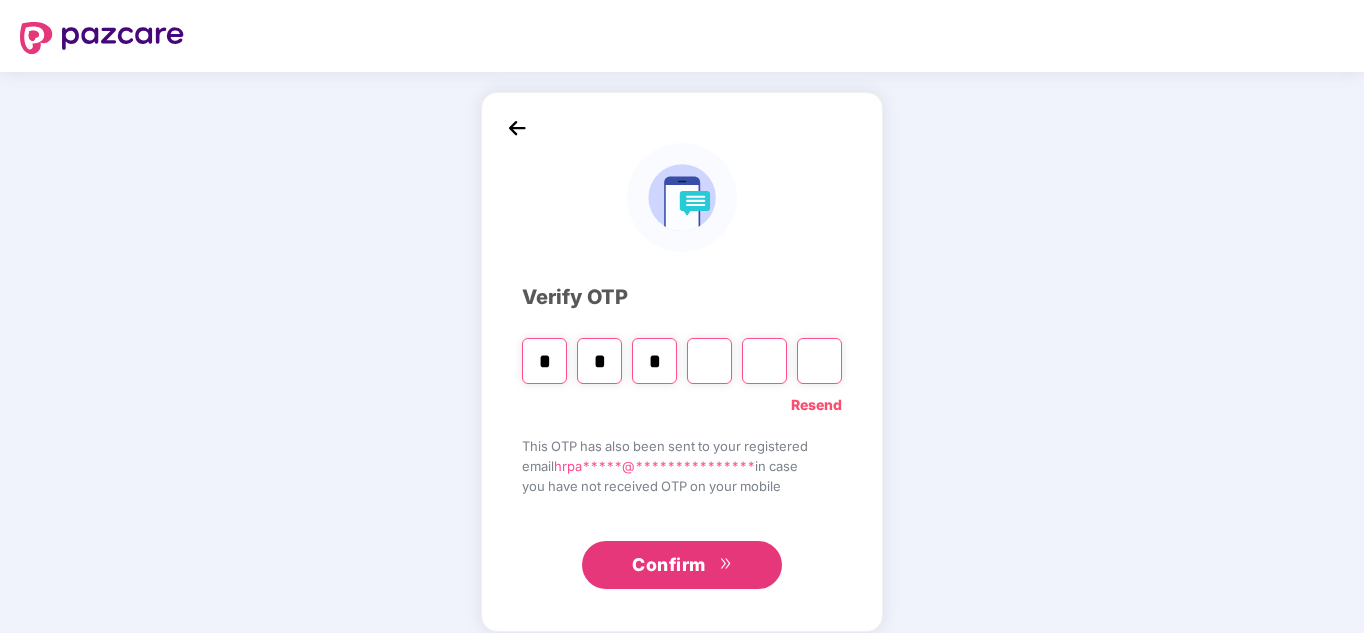 type on "*" 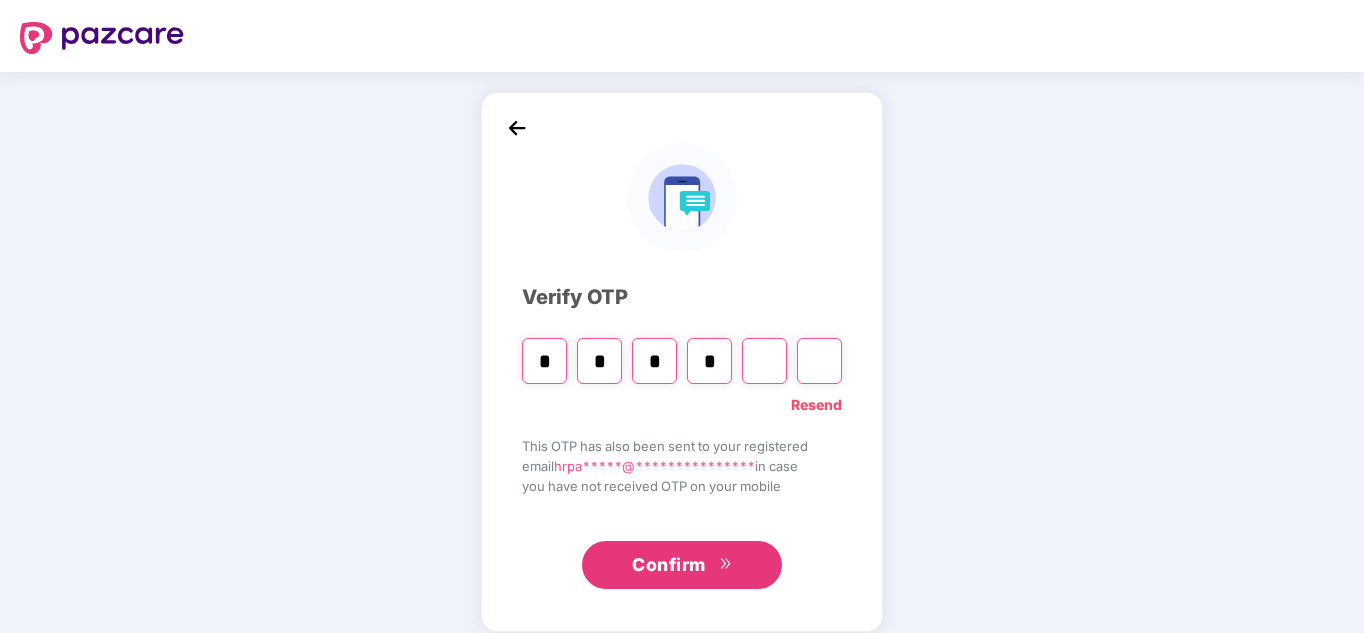 type on "*" 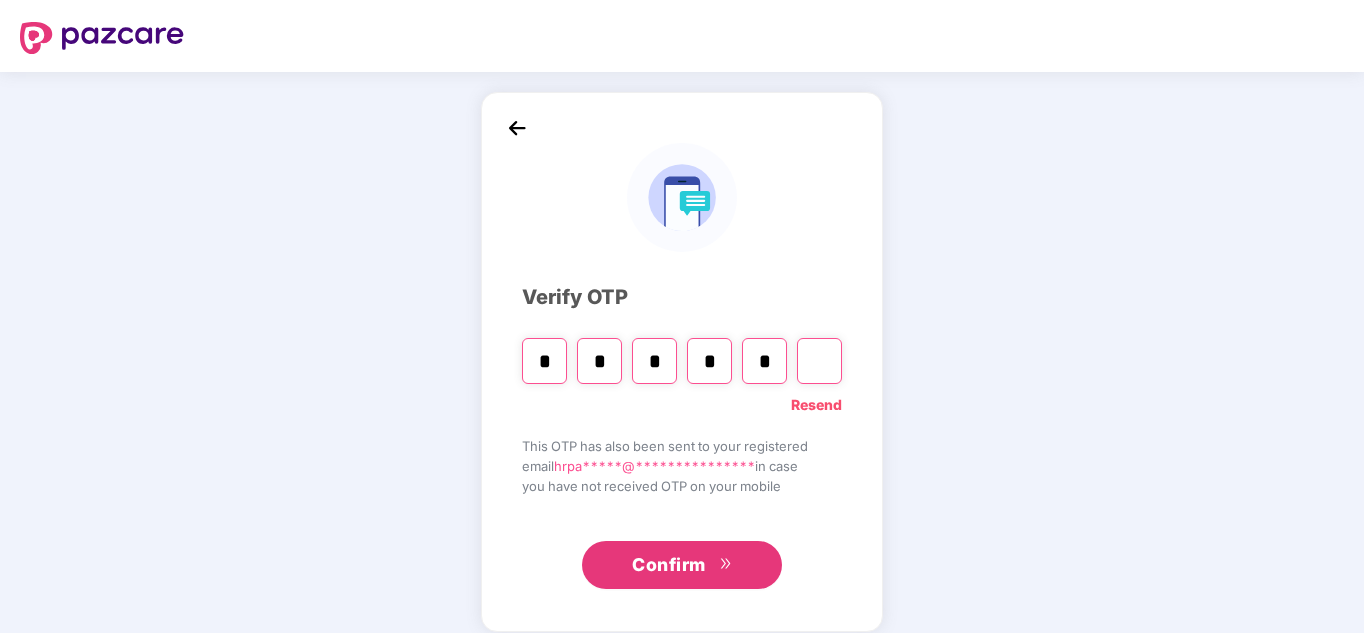type on "*" 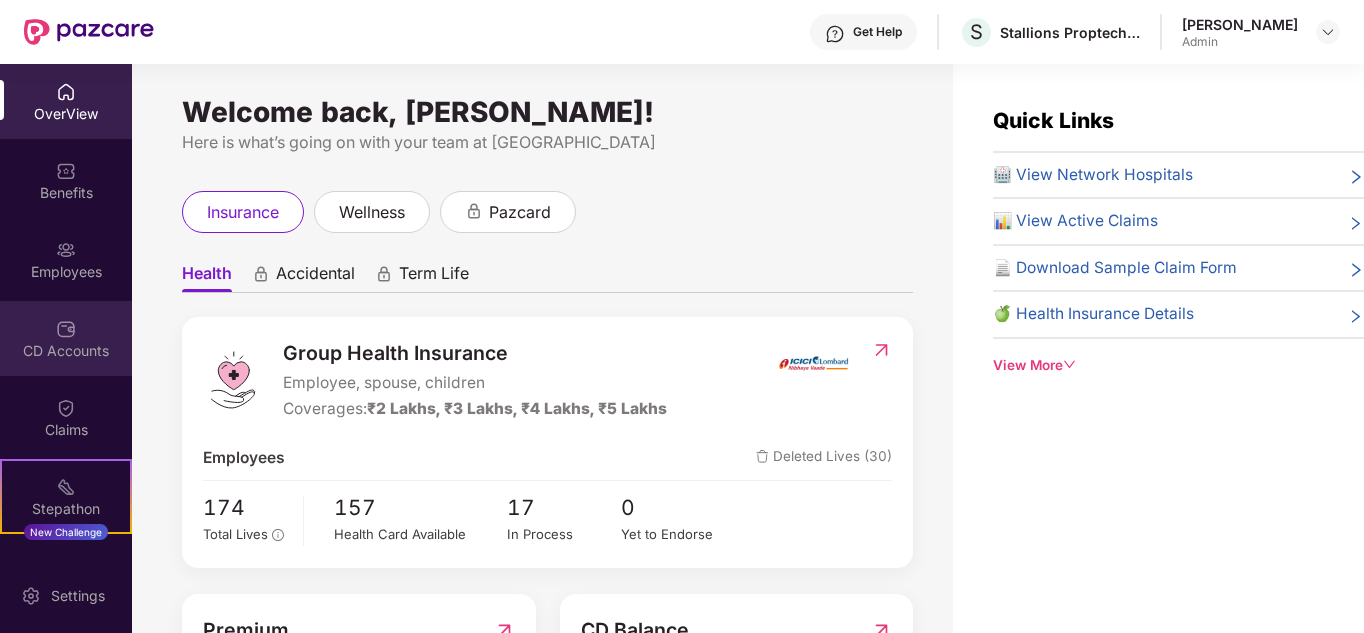 click on "CD Accounts" at bounding box center [66, 351] 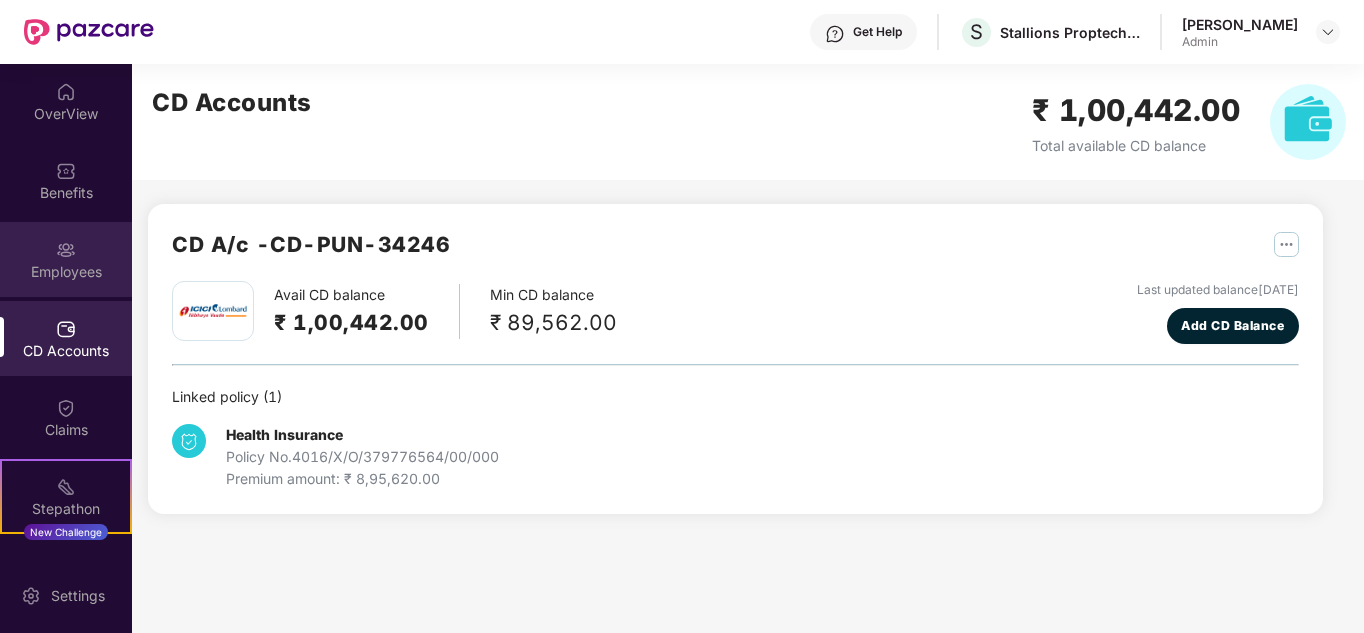 click on "Employees" at bounding box center (66, 272) 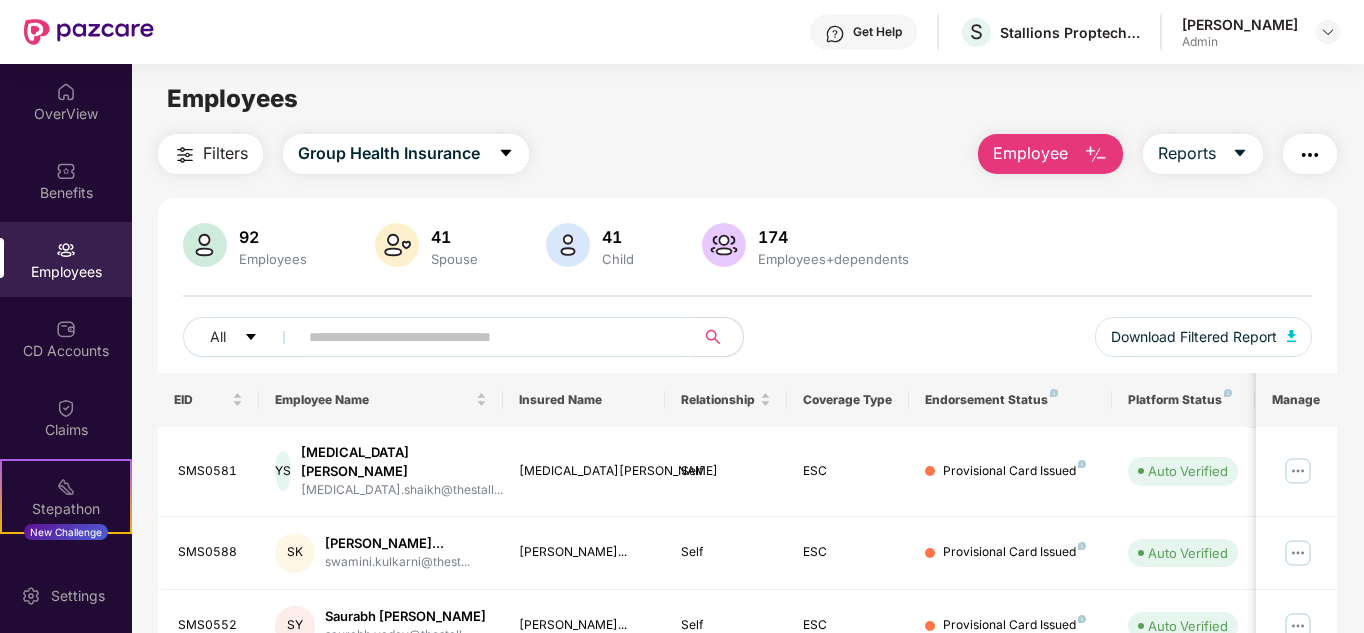 click on "Employee" at bounding box center (1030, 153) 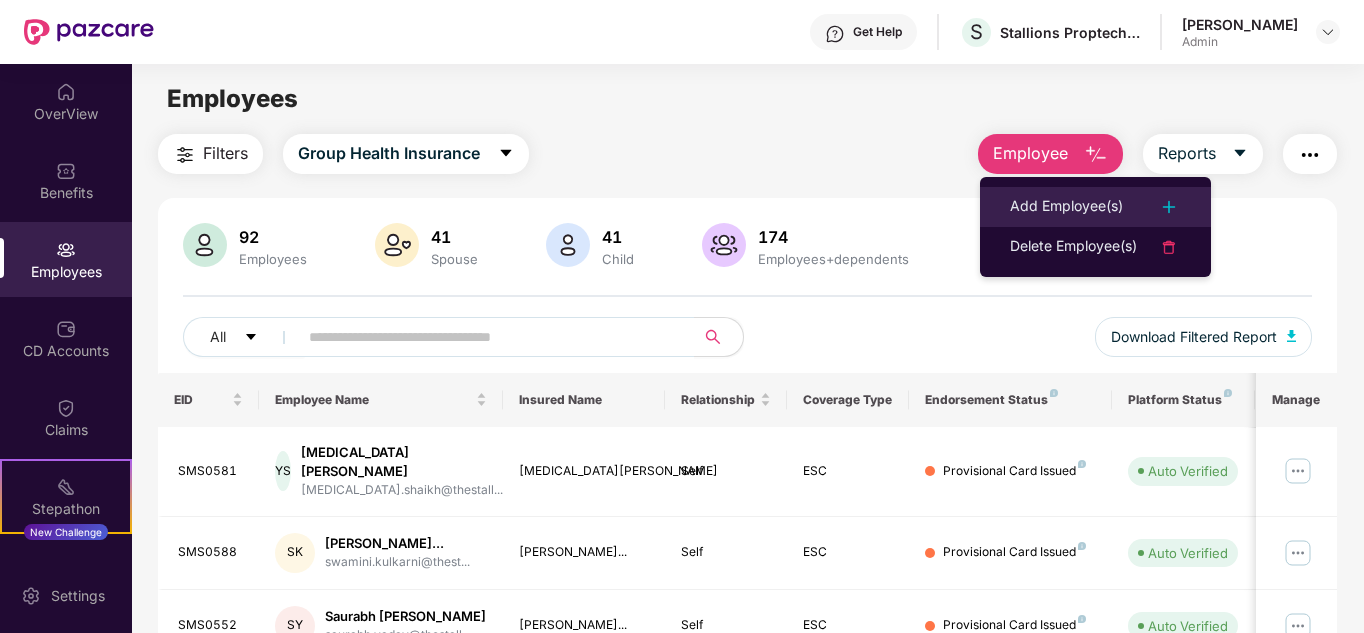 click on "Add Employee(s)" at bounding box center [1066, 207] 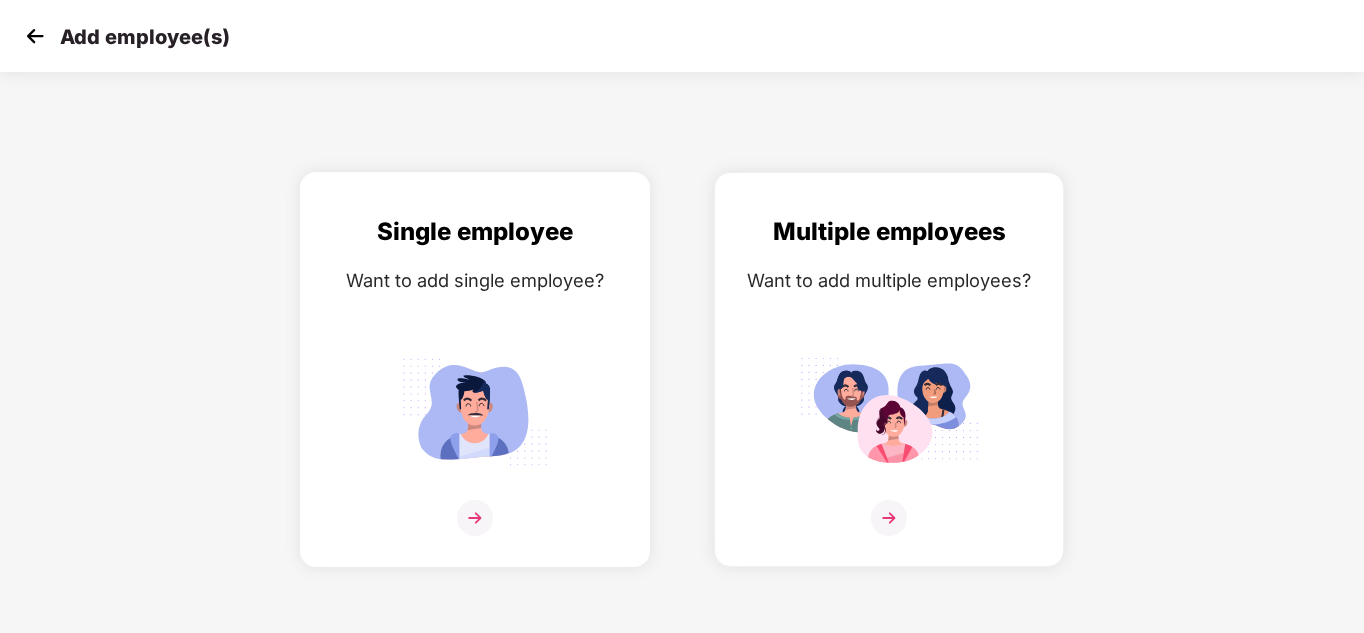 click on "Single employee" at bounding box center [475, 232] 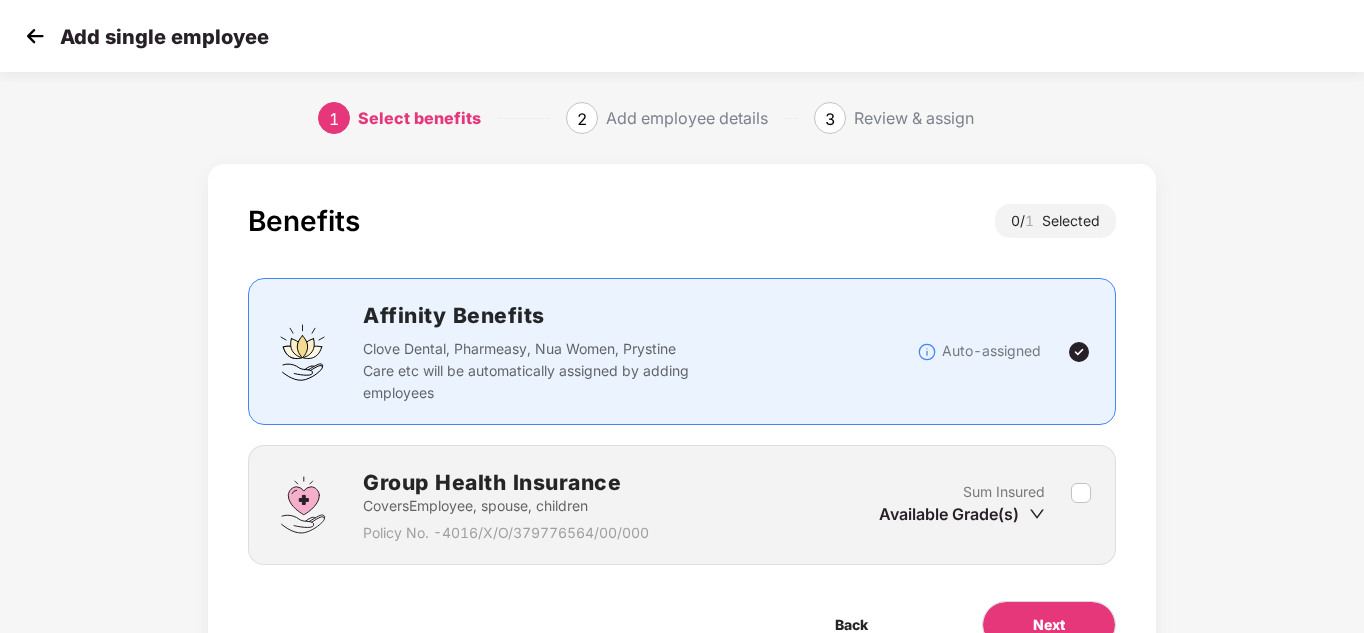 scroll, scrollTop: 100, scrollLeft: 0, axis: vertical 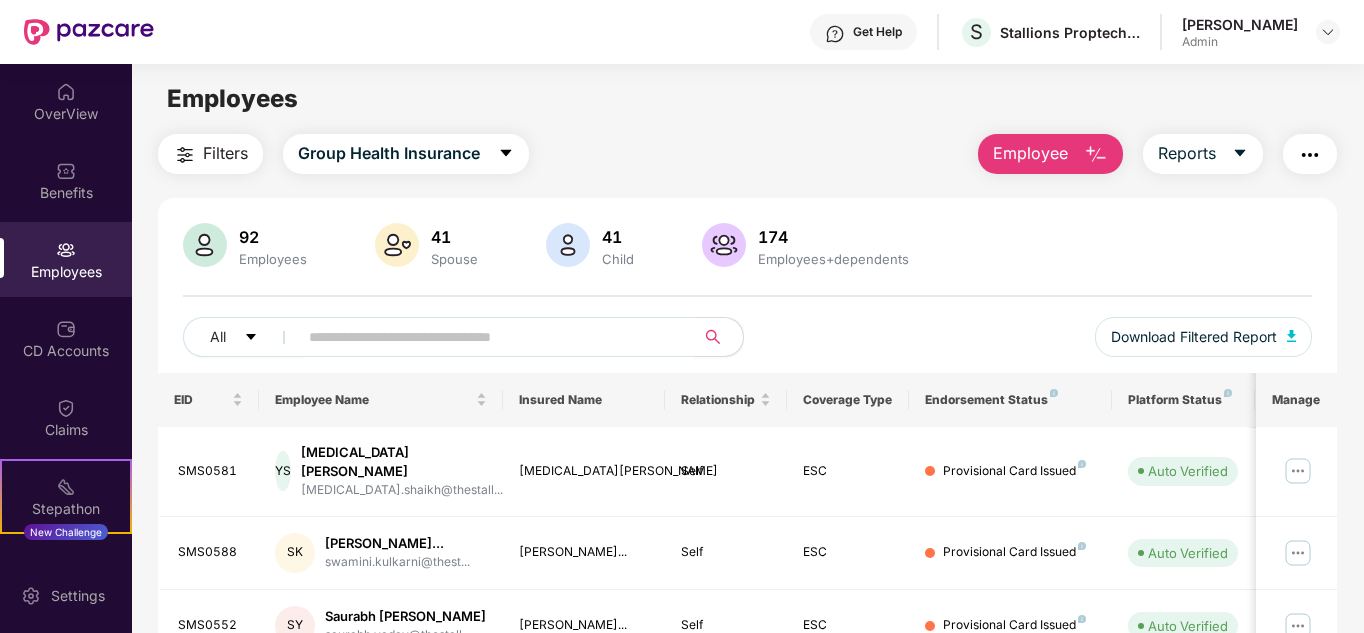 click at bounding box center [488, 337] 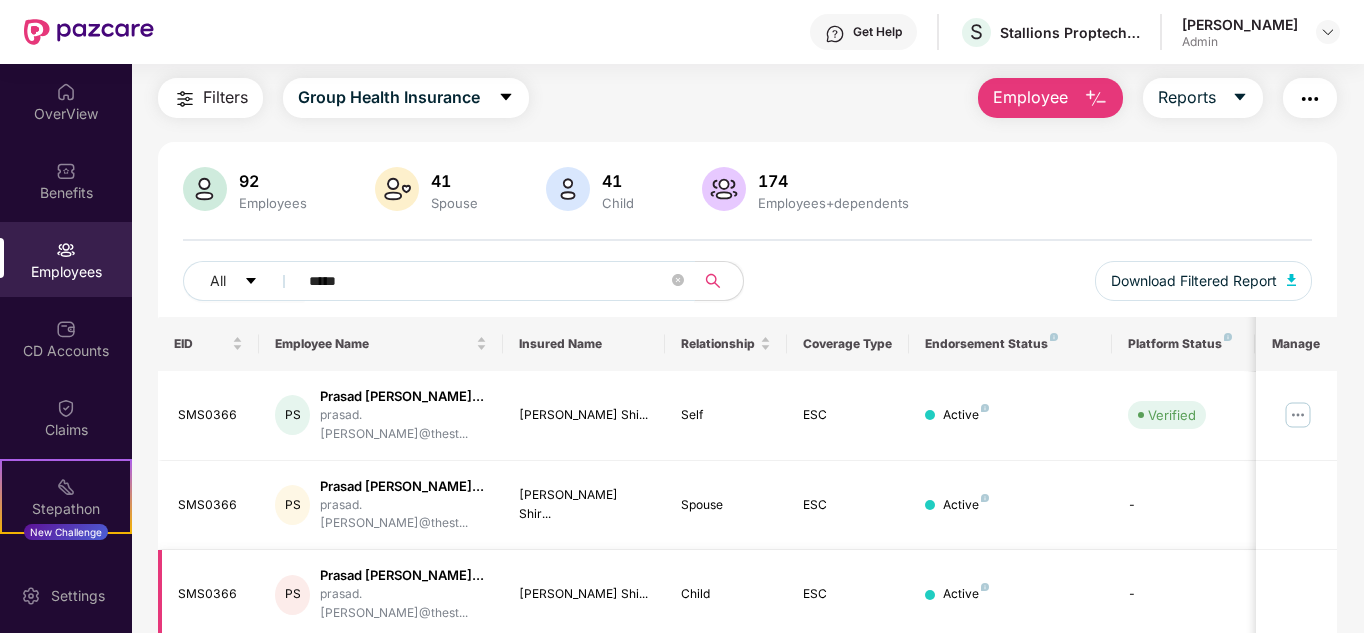 scroll, scrollTop: 85, scrollLeft: 0, axis: vertical 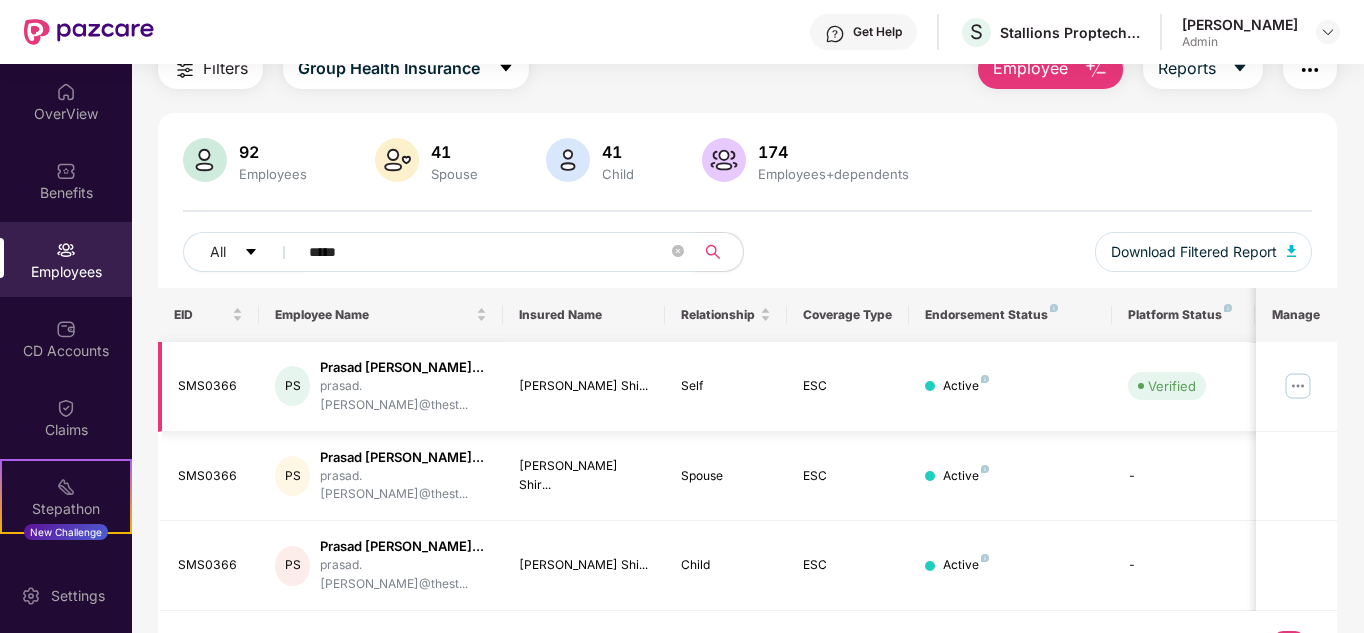 type on "*****" 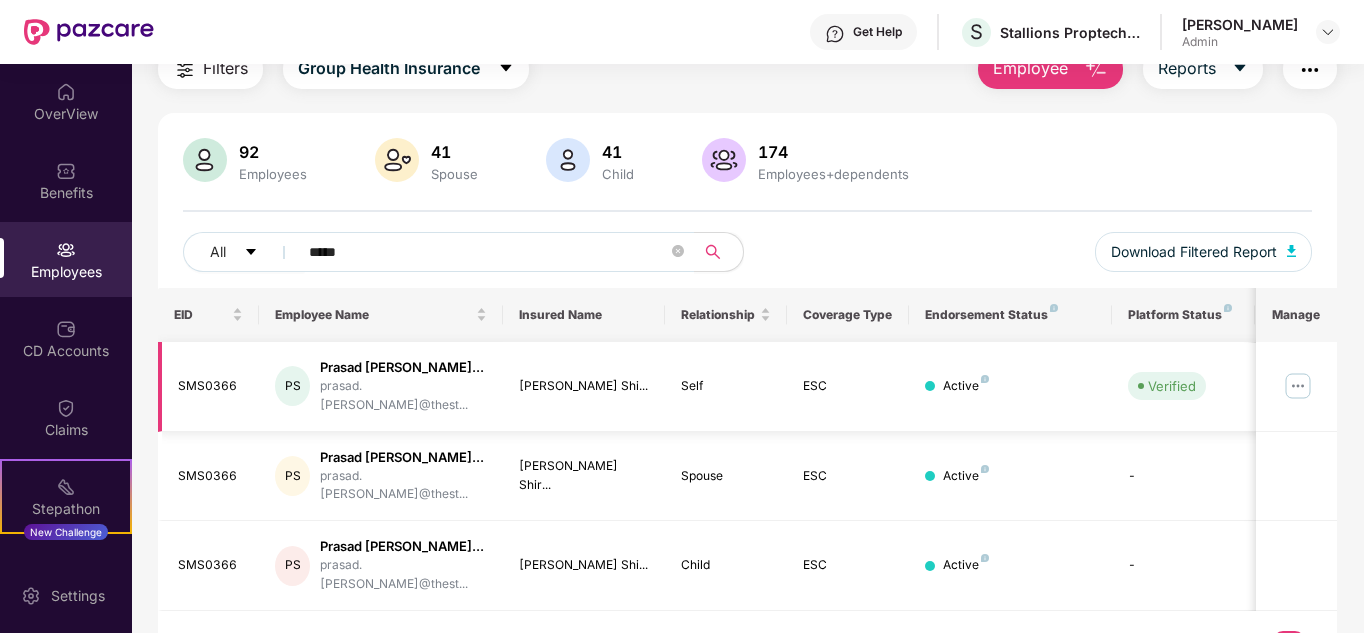 click at bounding box center [1298, 386] 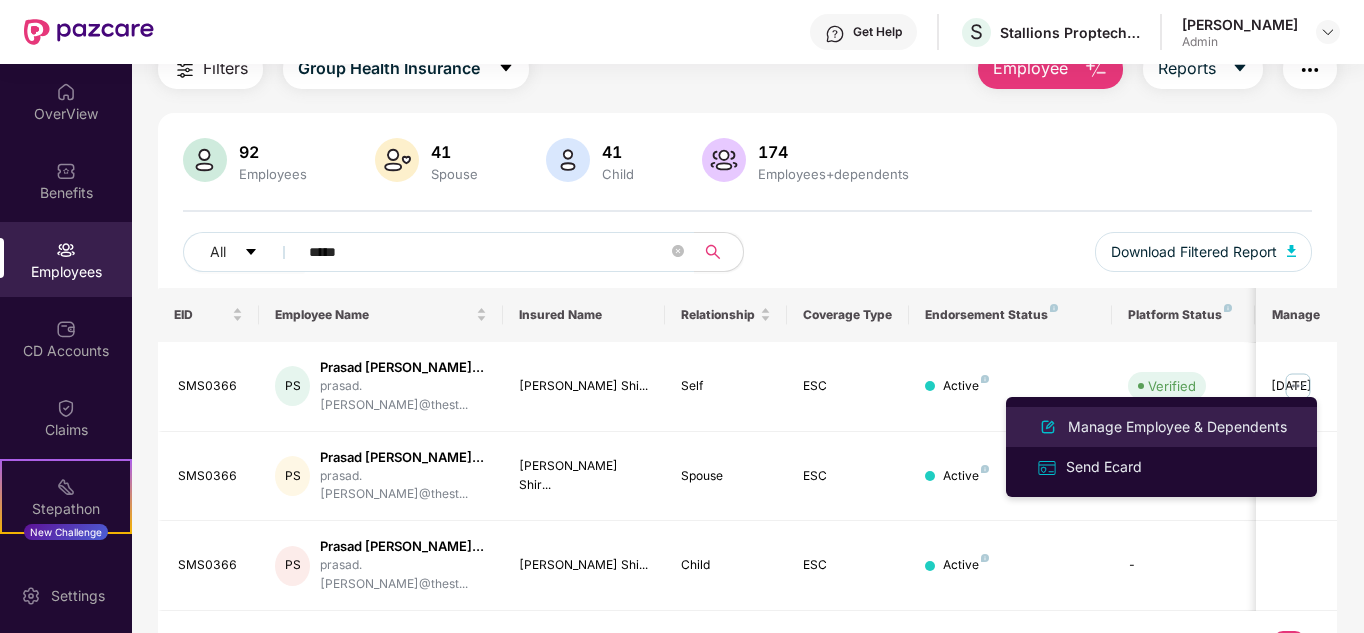 click on "Manage Employee & Dependents" at bounding box center (1177, 427) 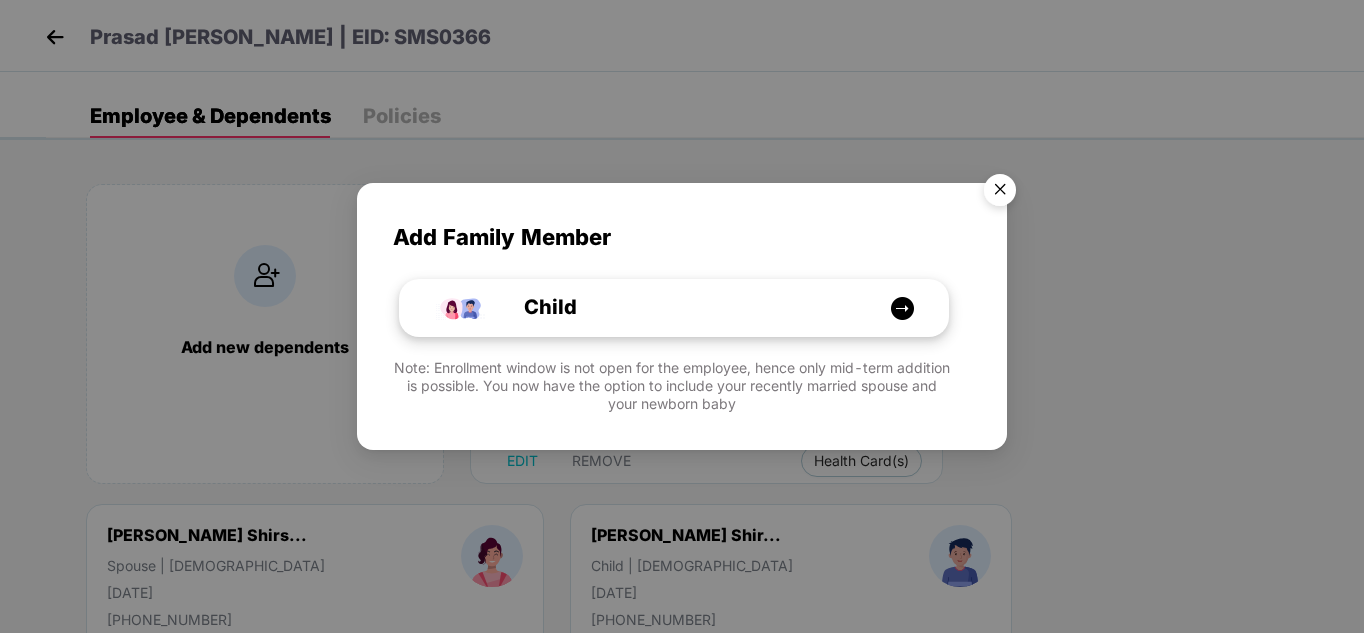 click at bounding box center (902, 308) 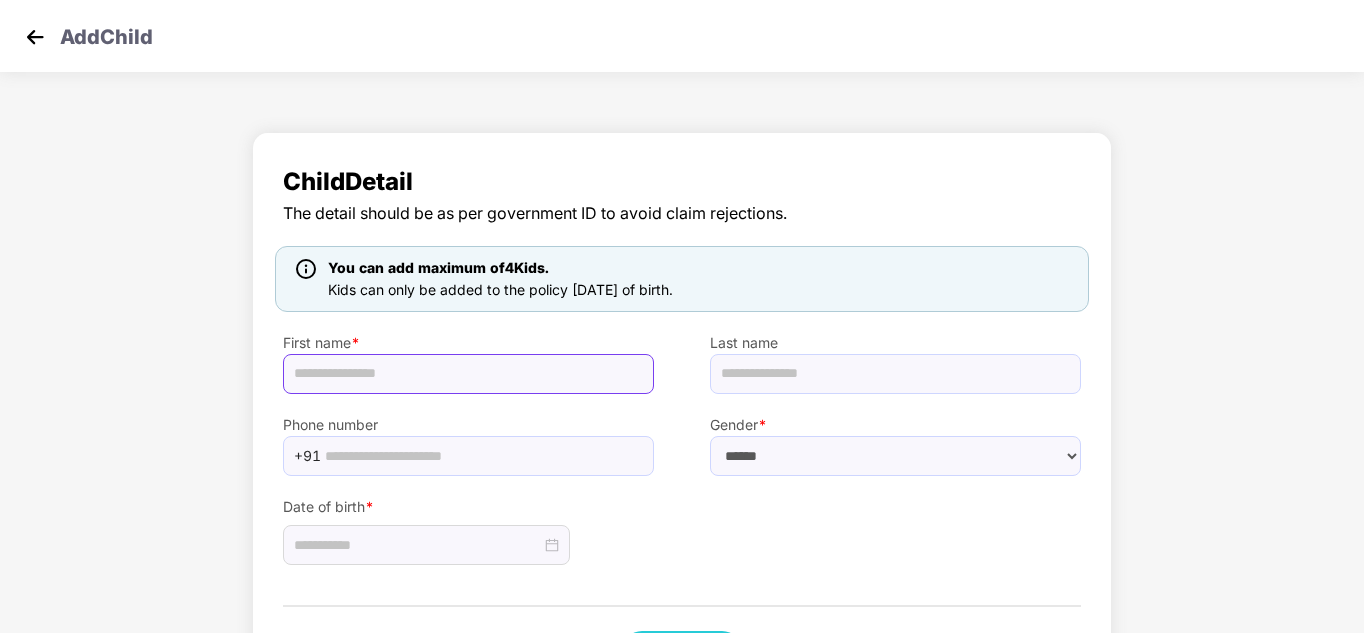 click at bounding box center [468, 374] 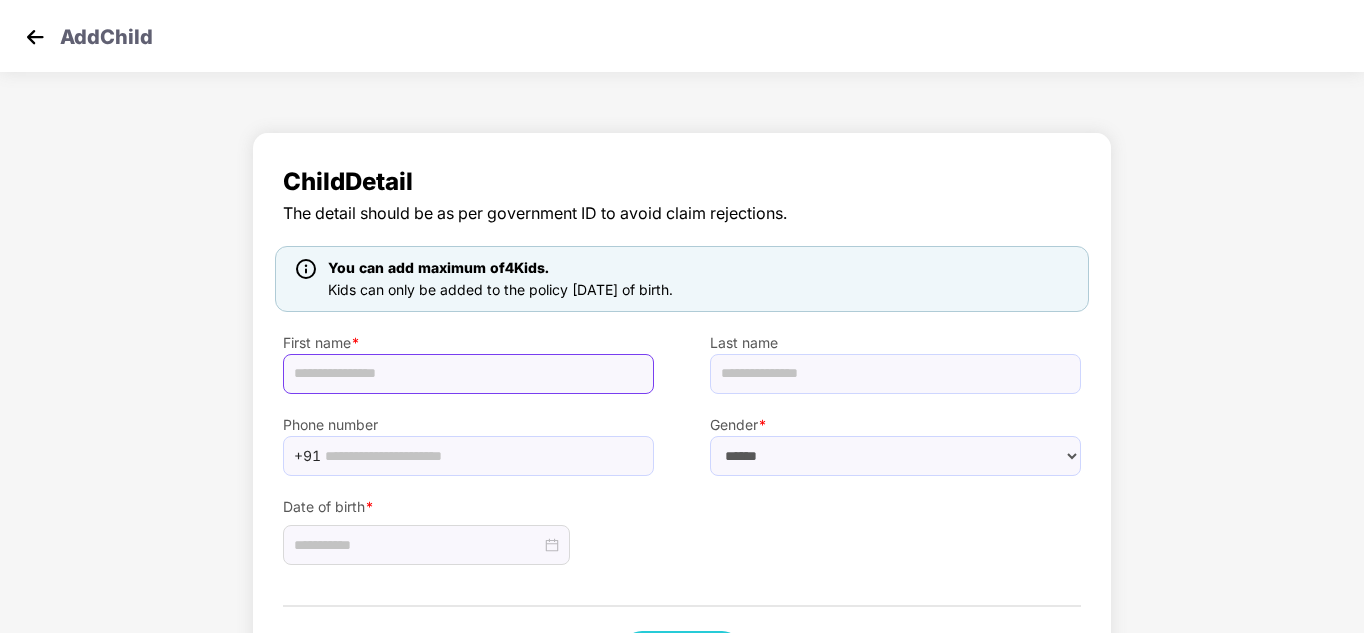 click at bounding box center (468, 374) 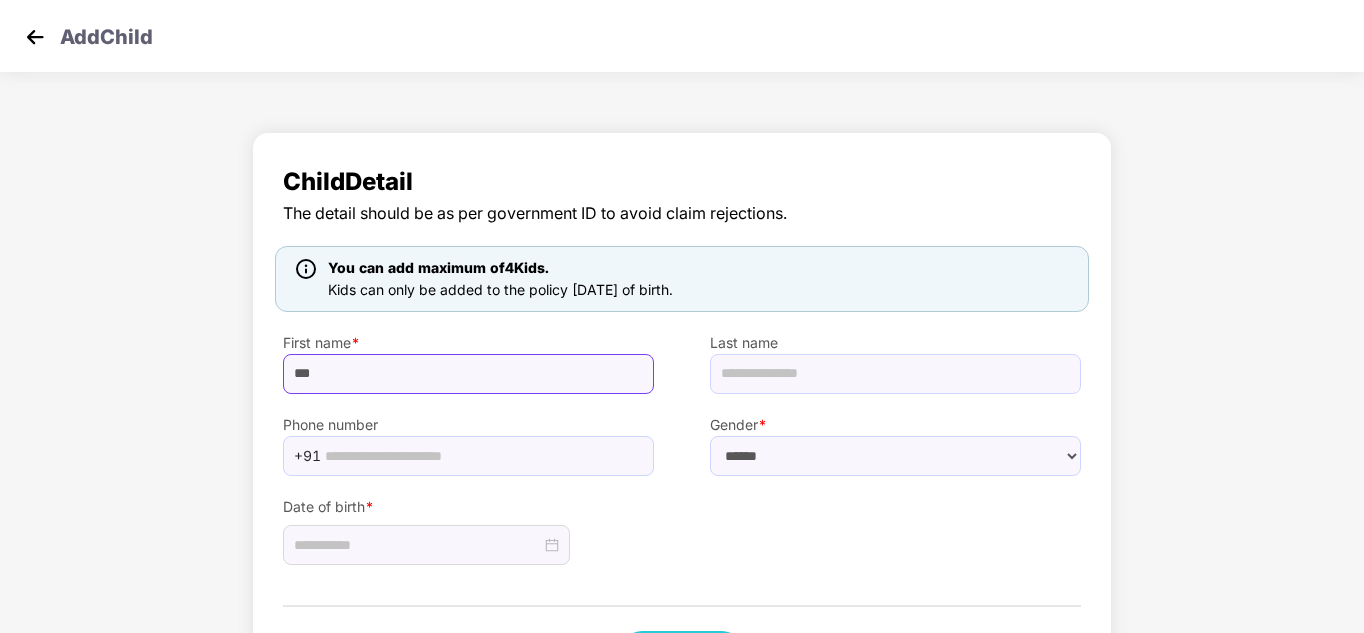 type on "***" 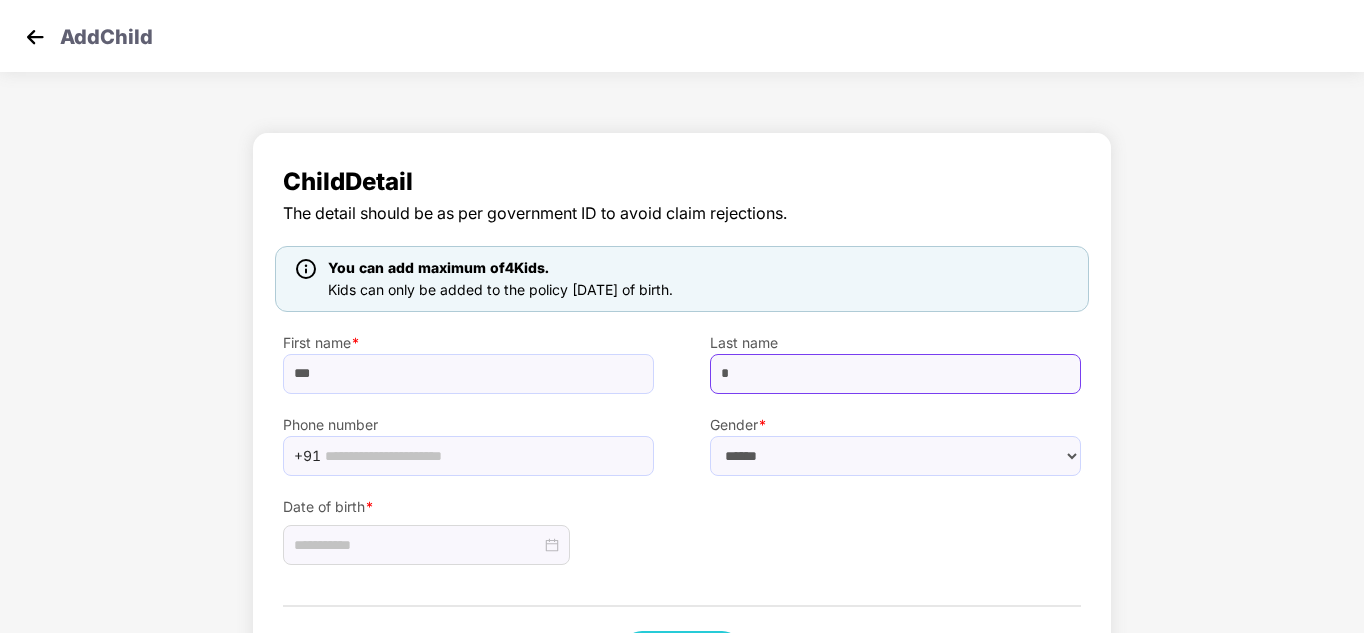 drag, startPoint x: 782, startPoint y: 376, endPoint x: 657, endPoint y: 378, distance: 125.016 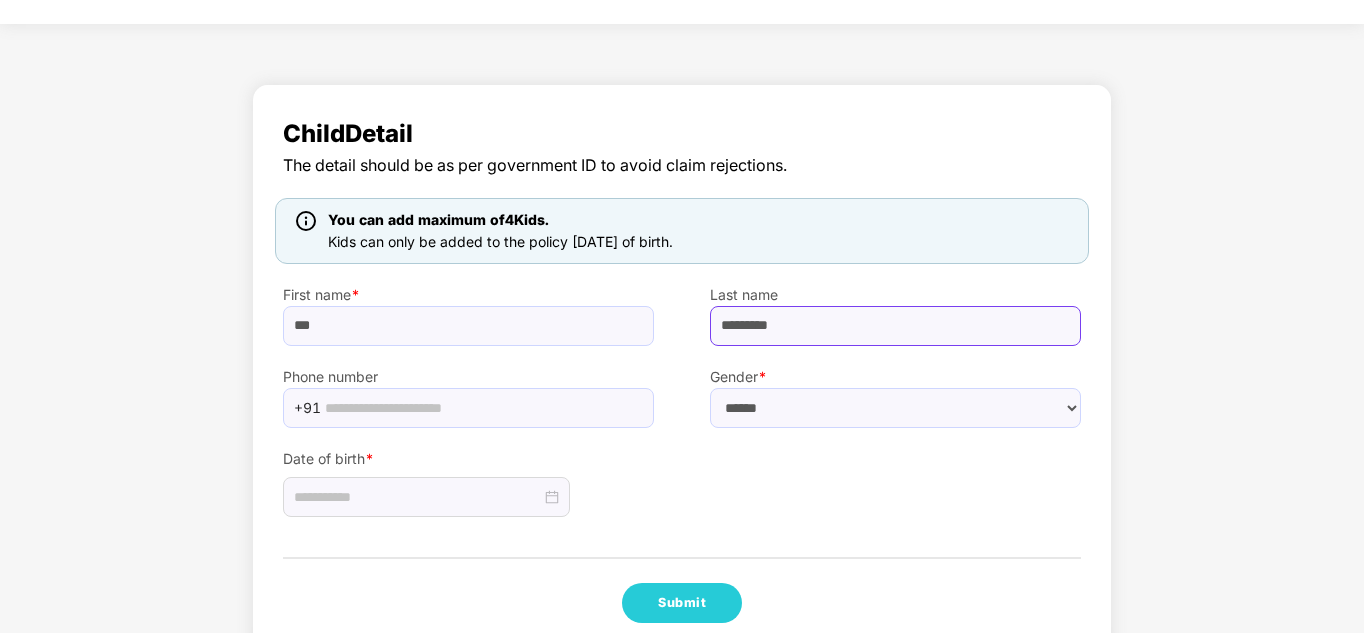 scroll, scrollTop: 89, scrollLeft: 0, axis: vertical 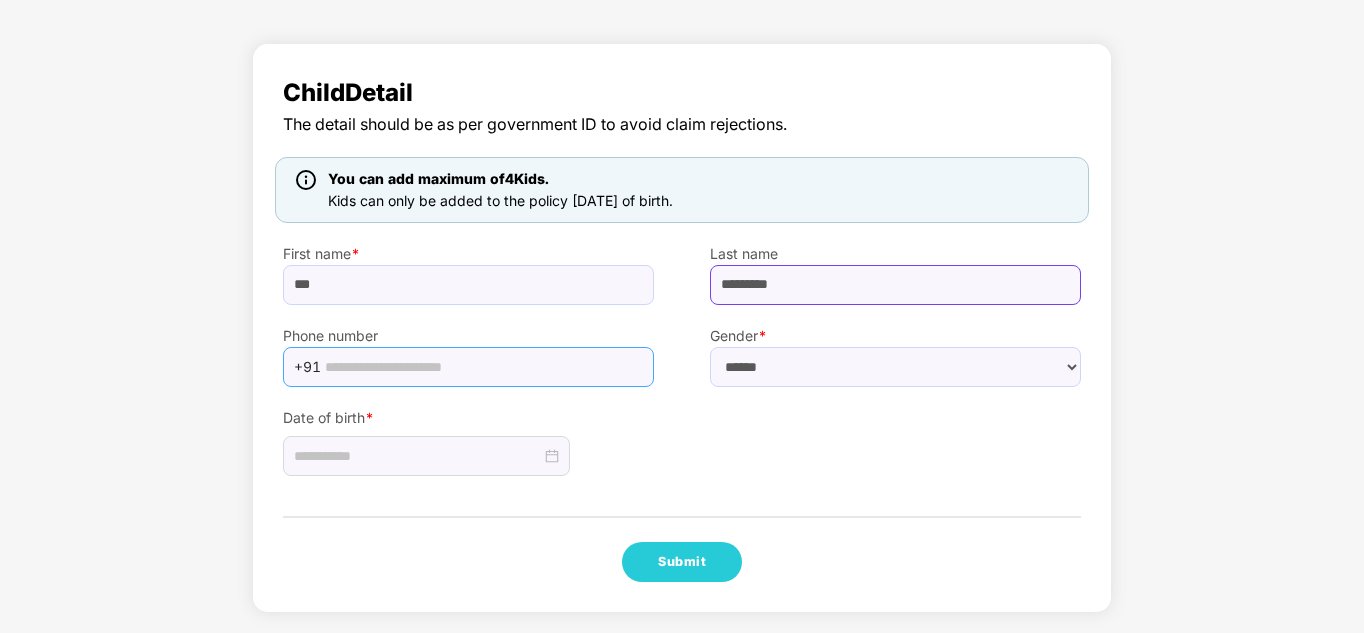 type on "*********" 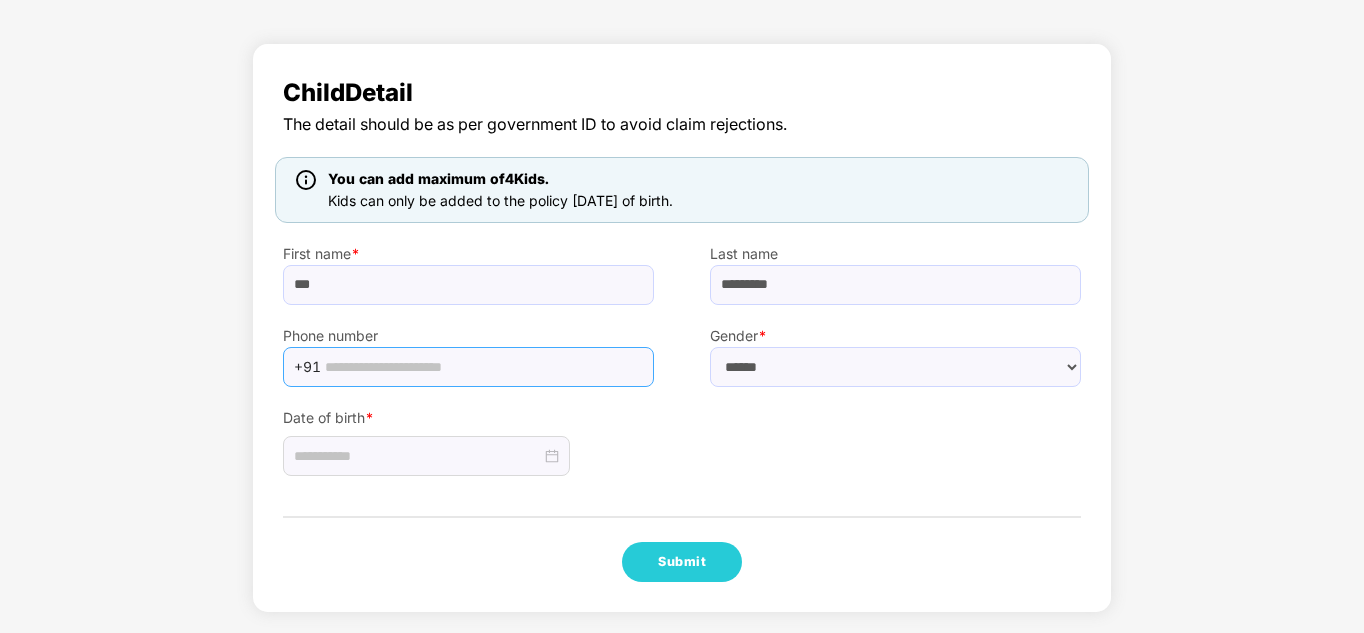 click at bounding box center [483, 367] 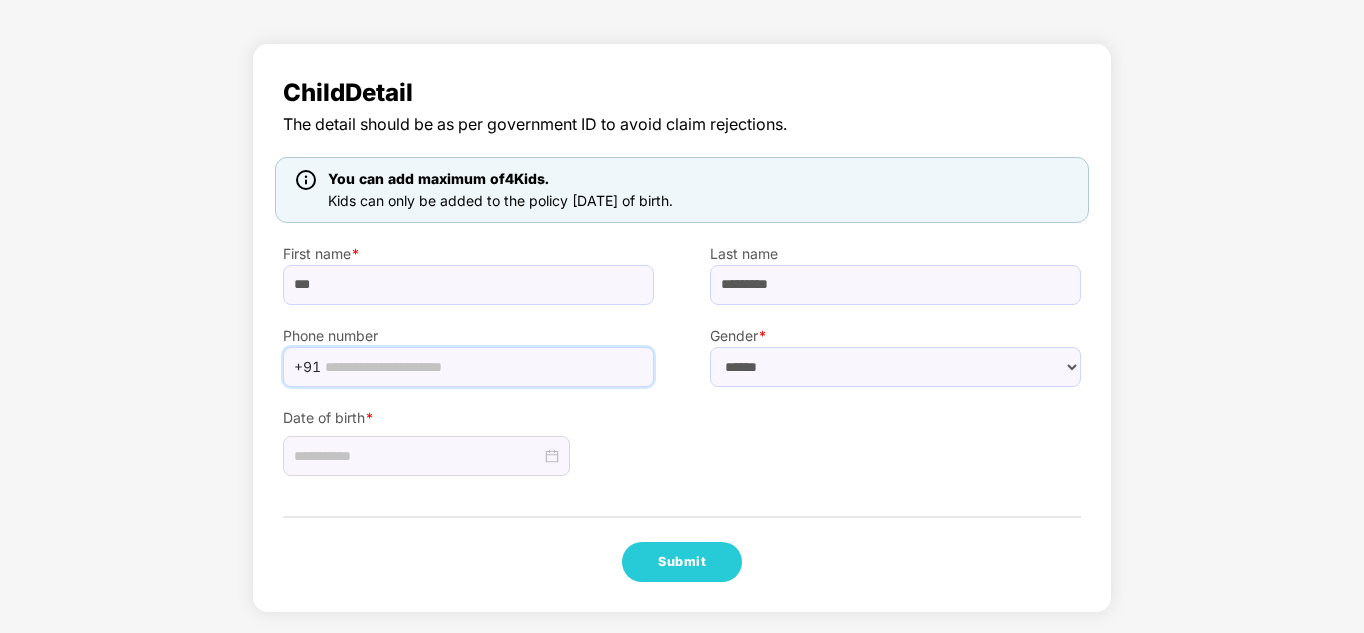 paste on "**********" 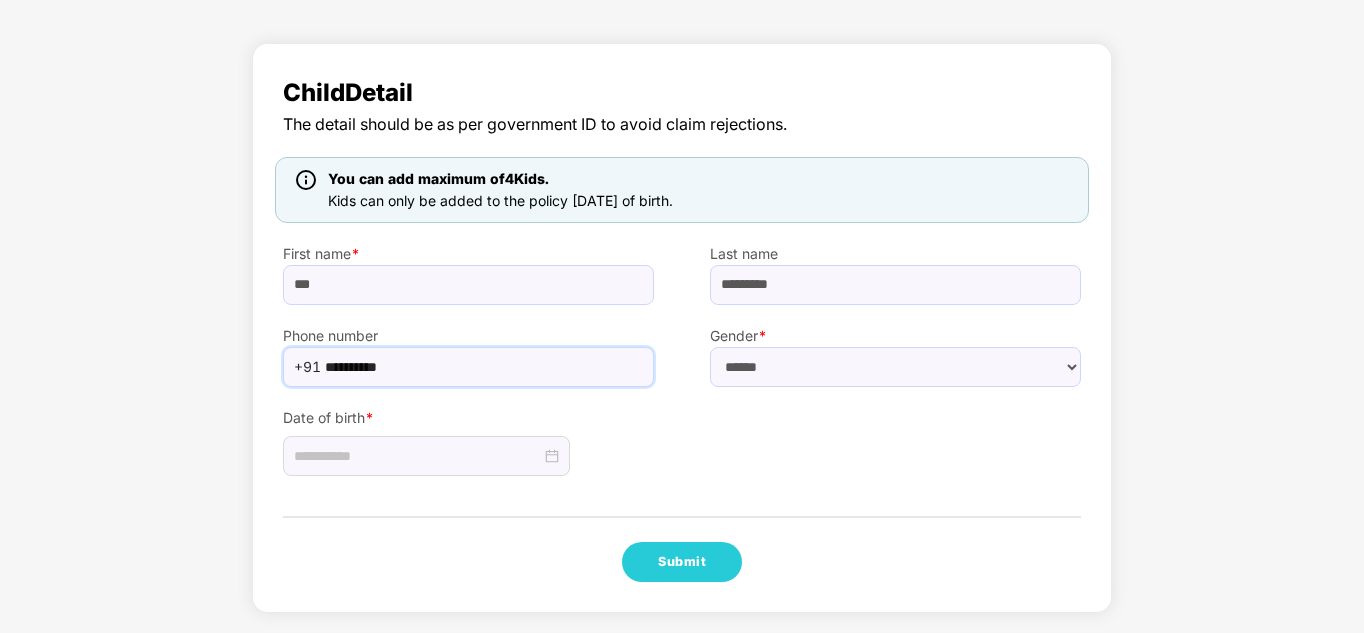 type on "**********" 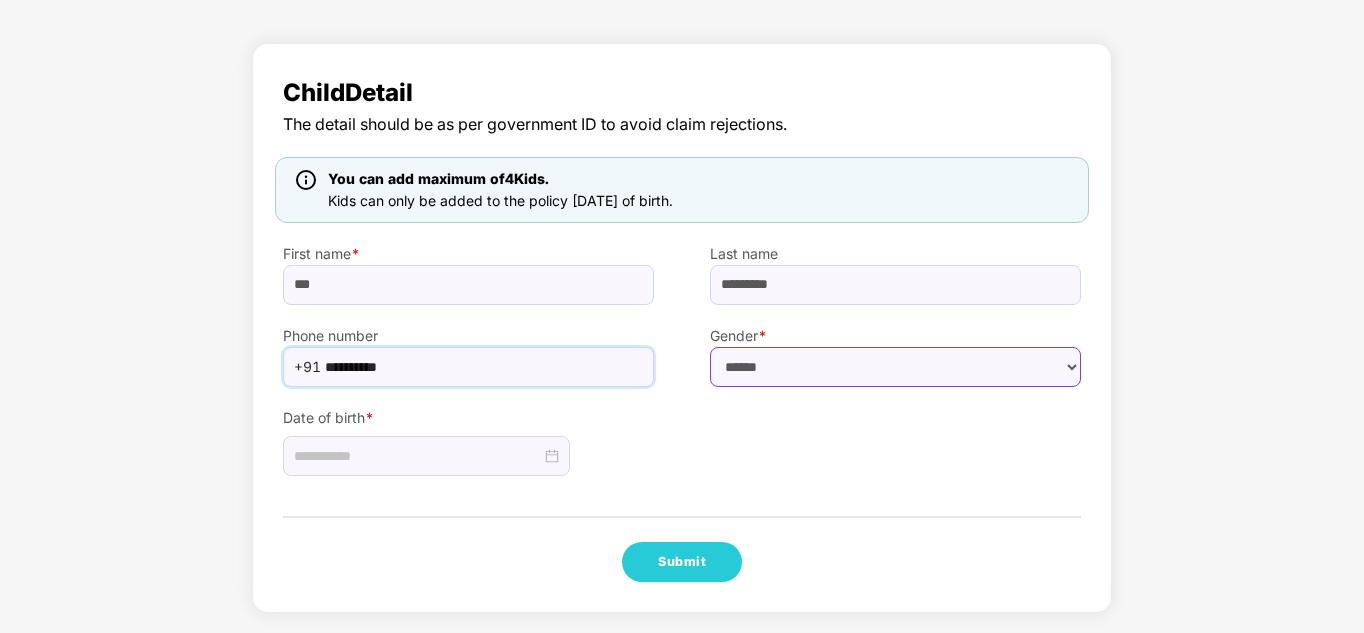 click on "****** **** ******" at bounding box center [895, 367] 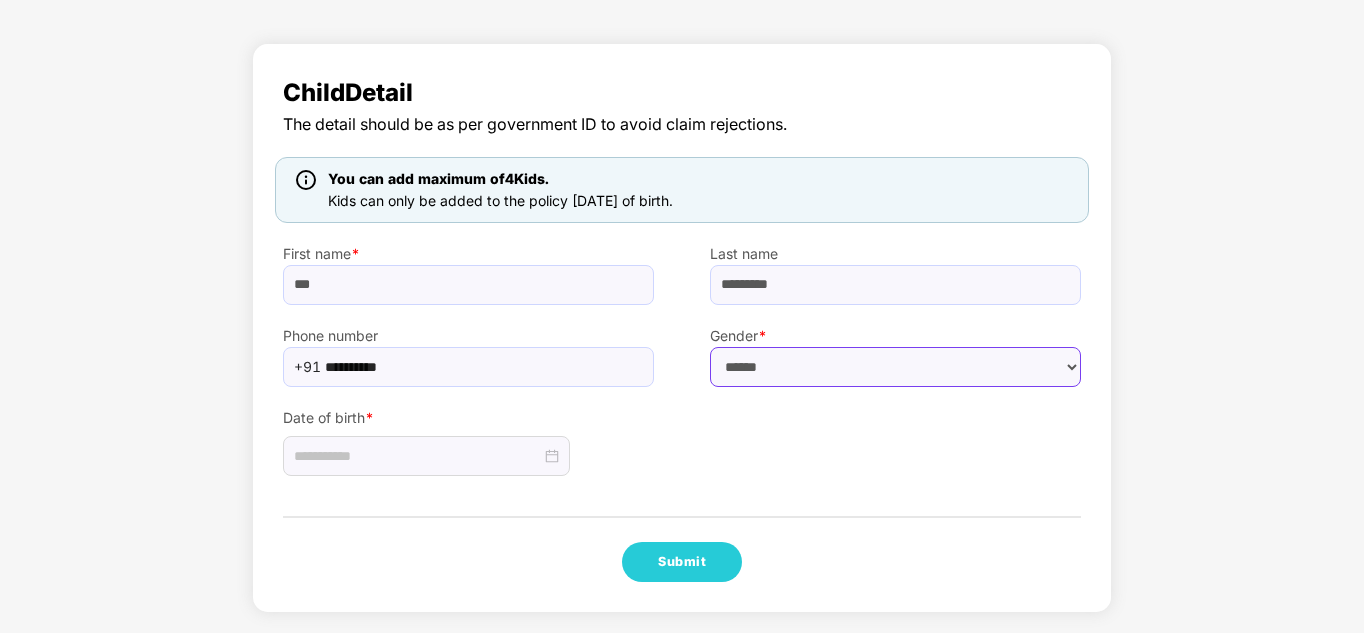select on "****" 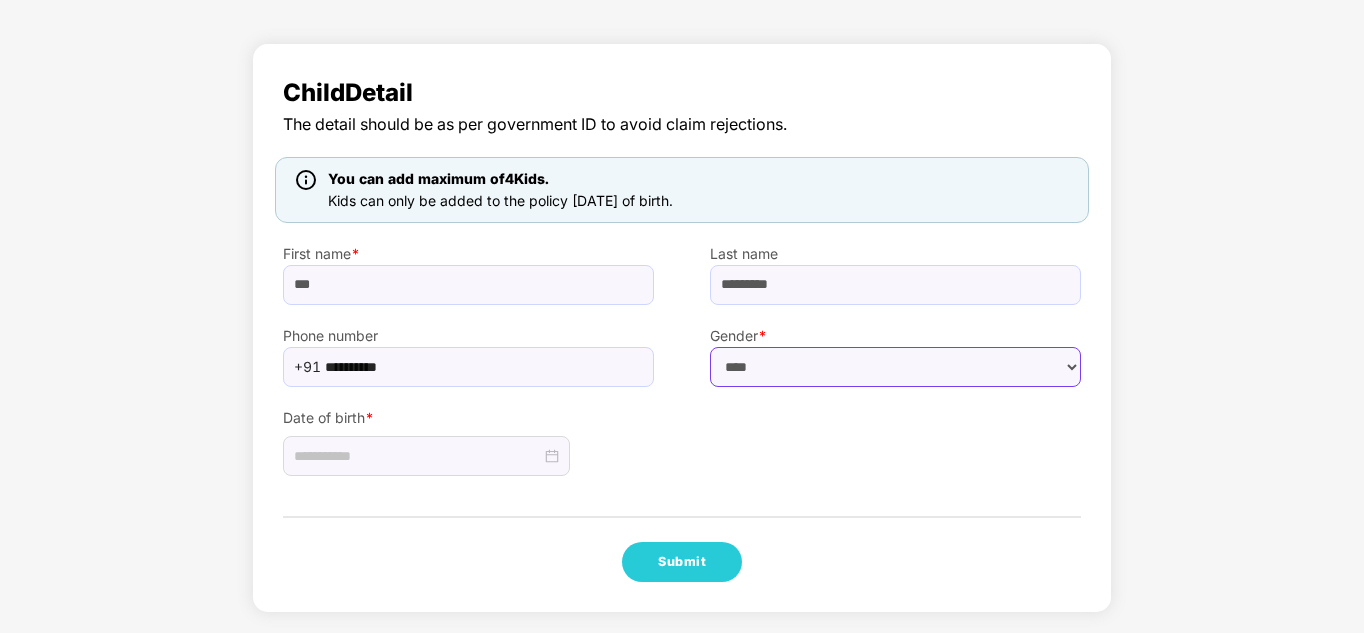click on "****** **** ******" at bounding box center [895, 367] 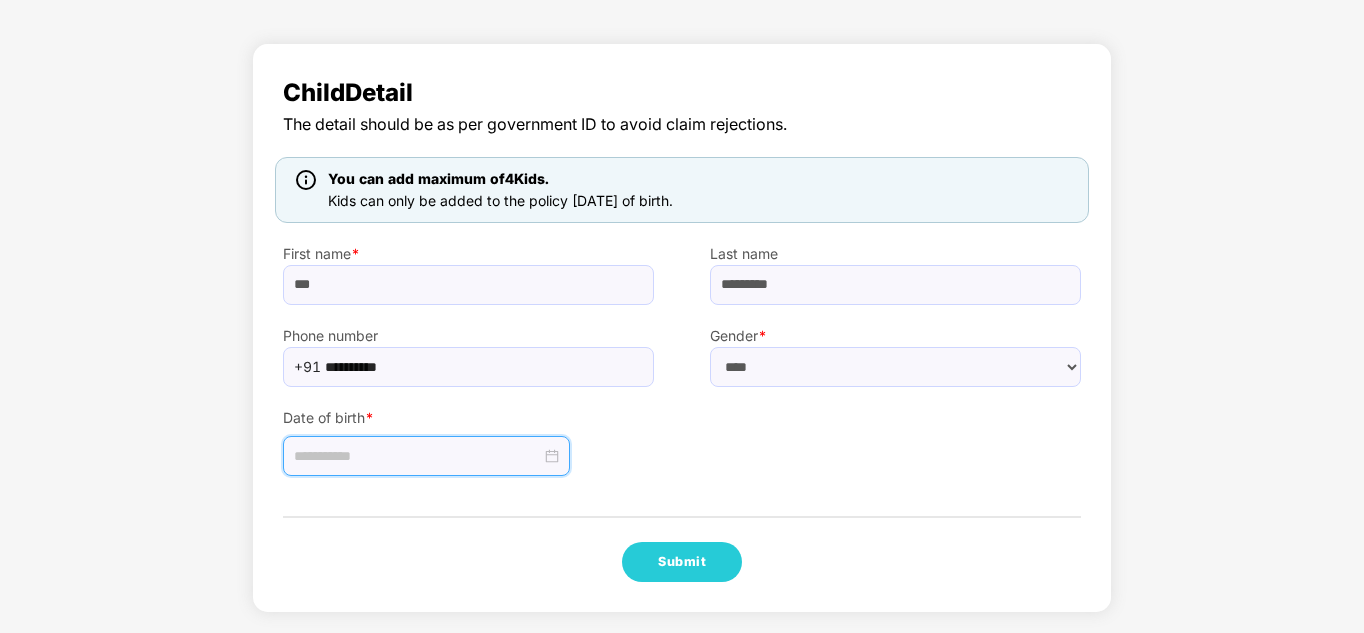 click at bounding box center (417, 456) 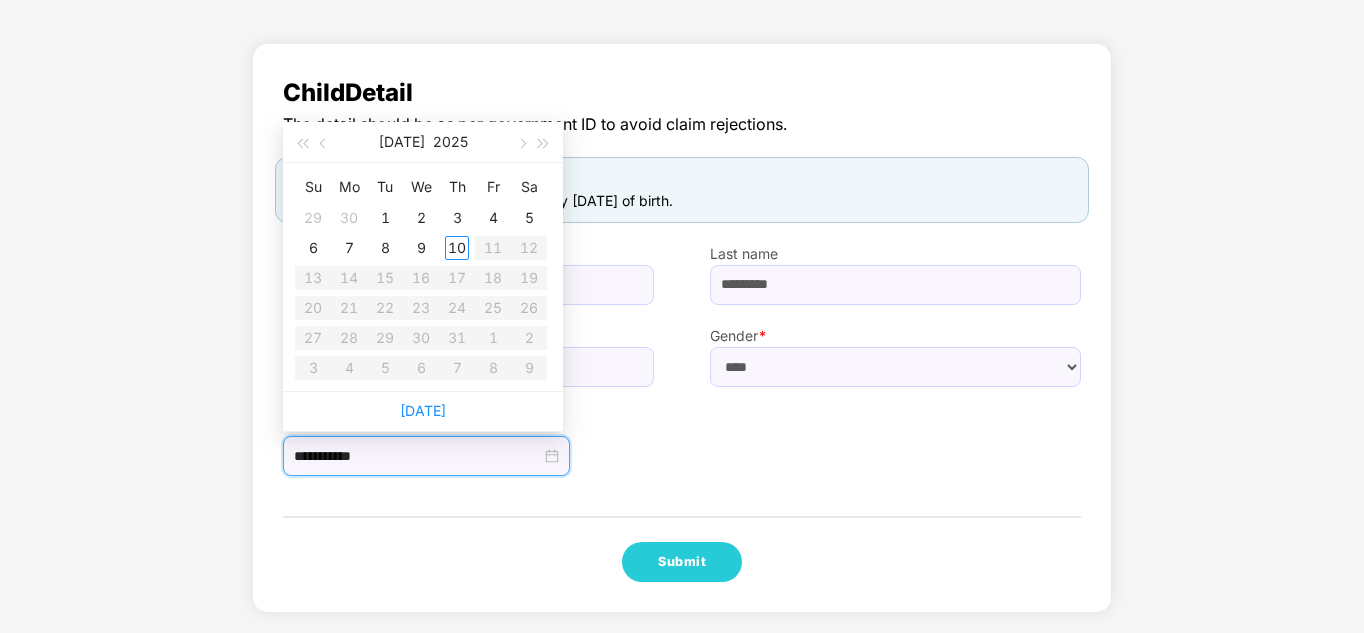 type on "**********" 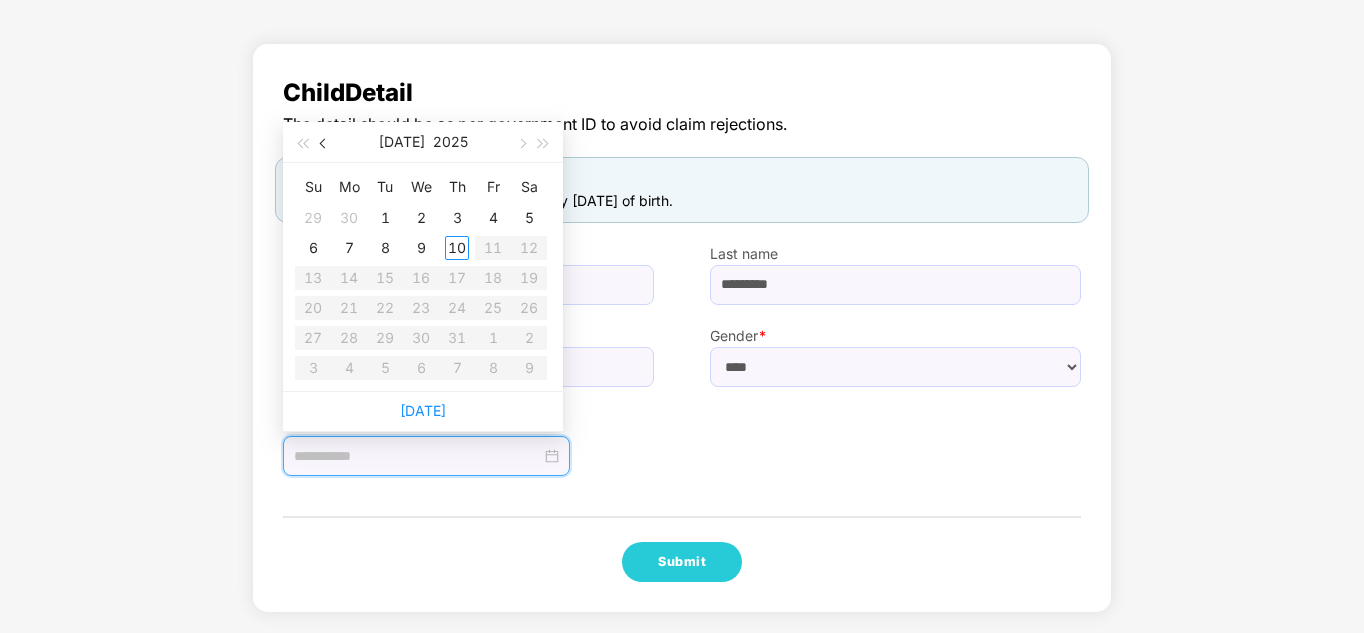 click at bounding box center (324, 142) 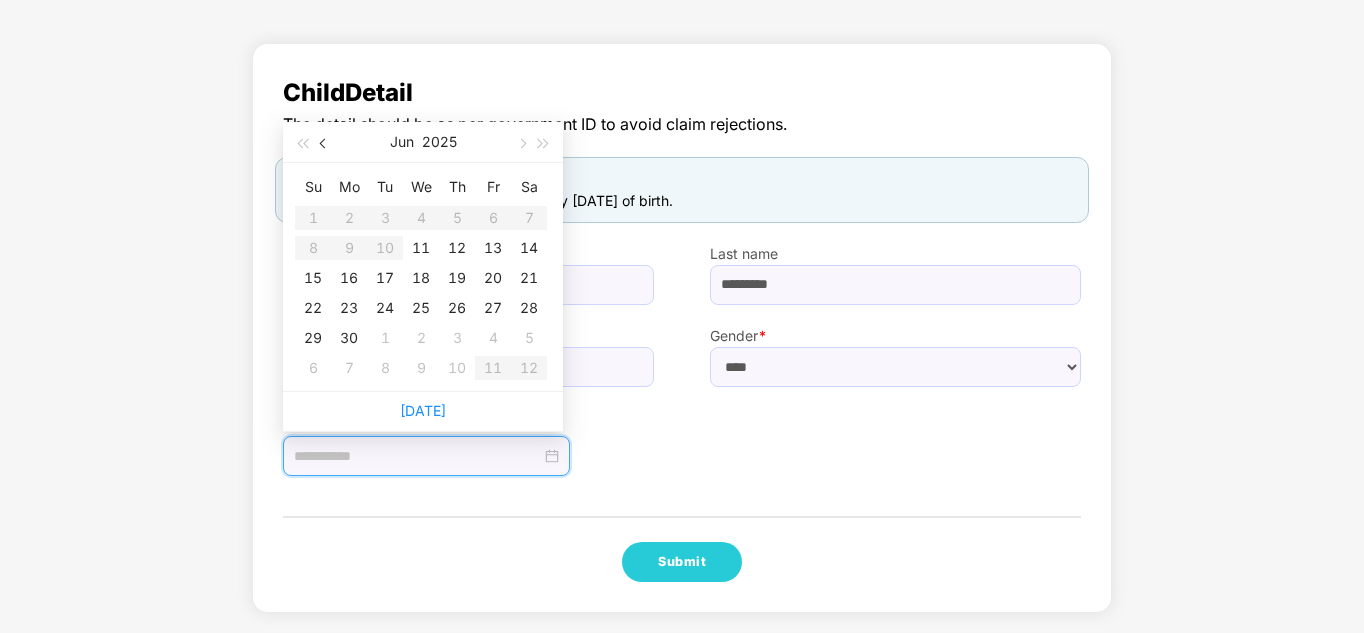 click at bounding box center (324, 142) 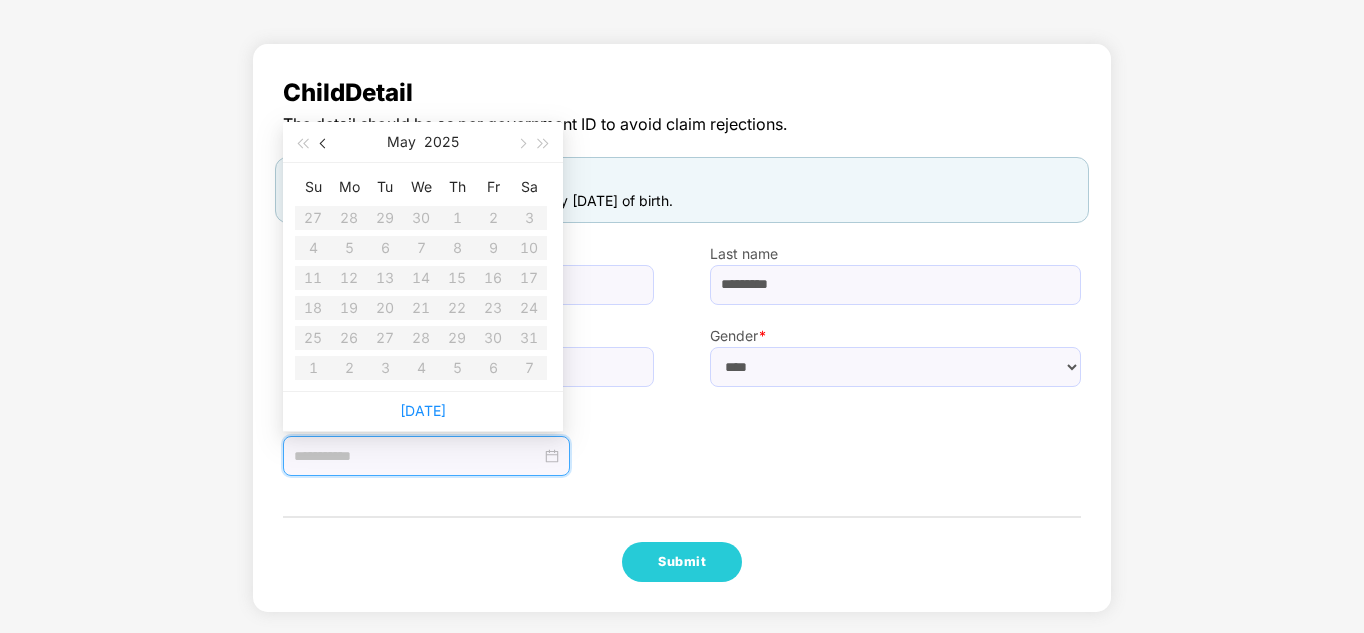 click at bounding box center [324, 142] 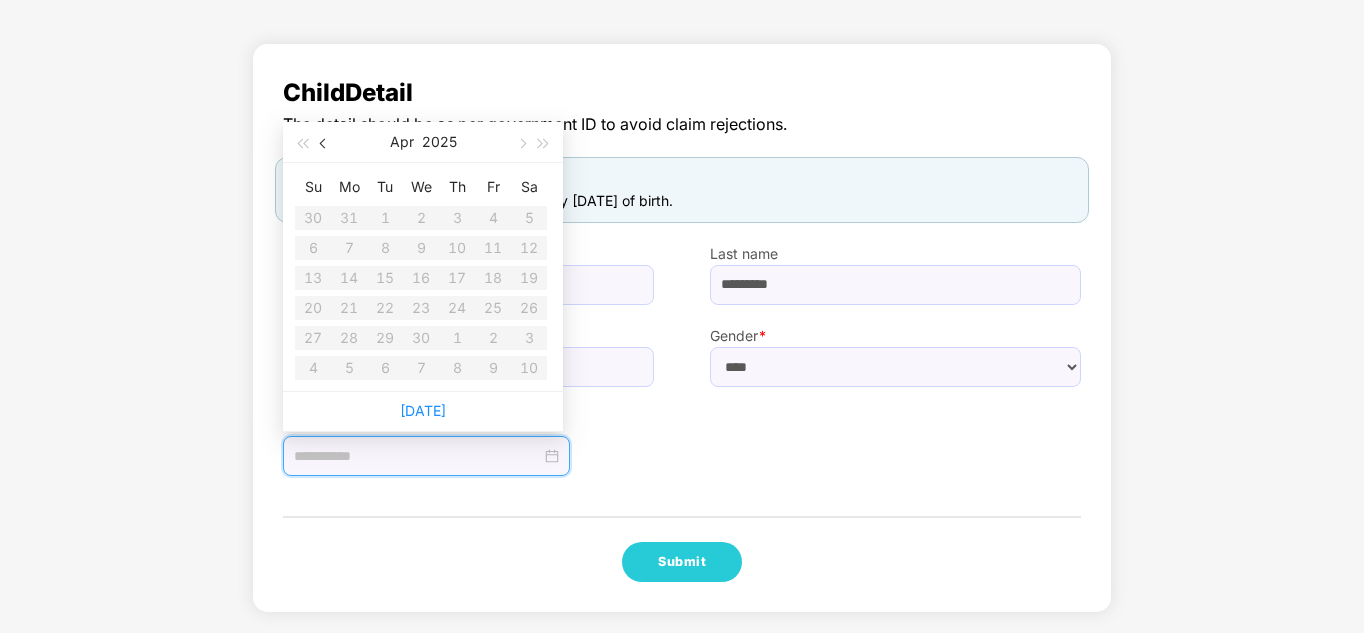 click at bounding box center [324, 142] 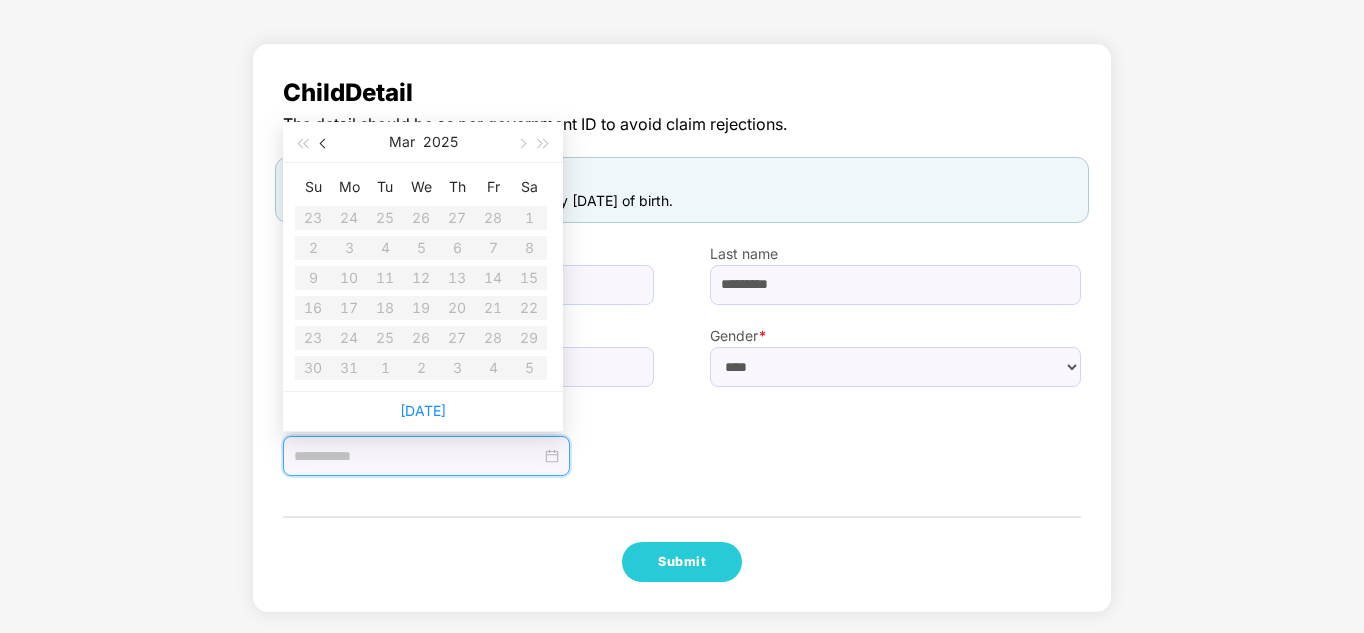 click at bounding box center [324, 142] 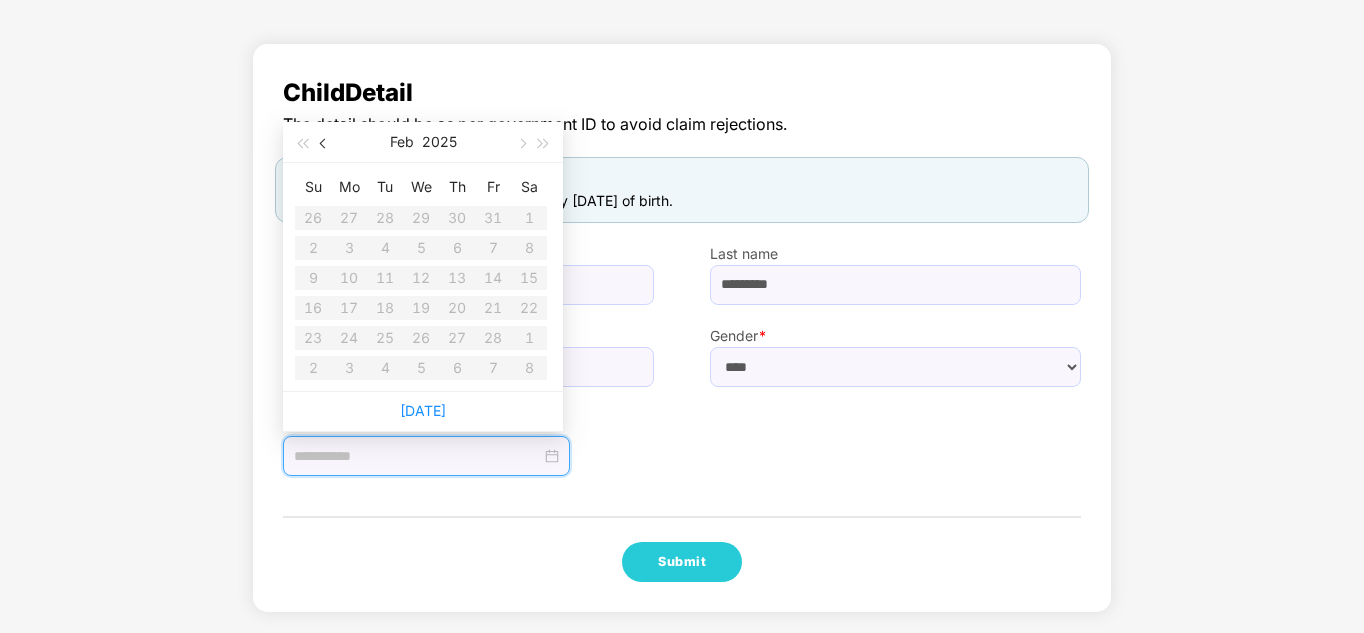 click at bounding box center (324, 142) 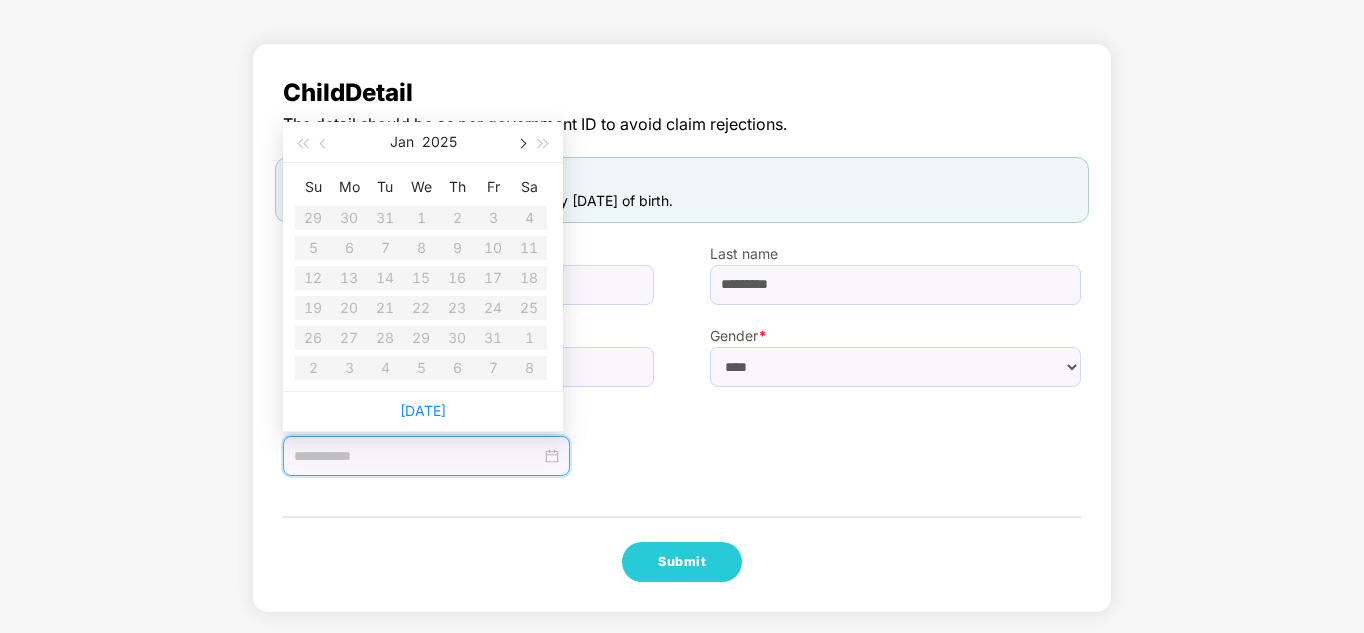 click at bounding box center (521, 144) 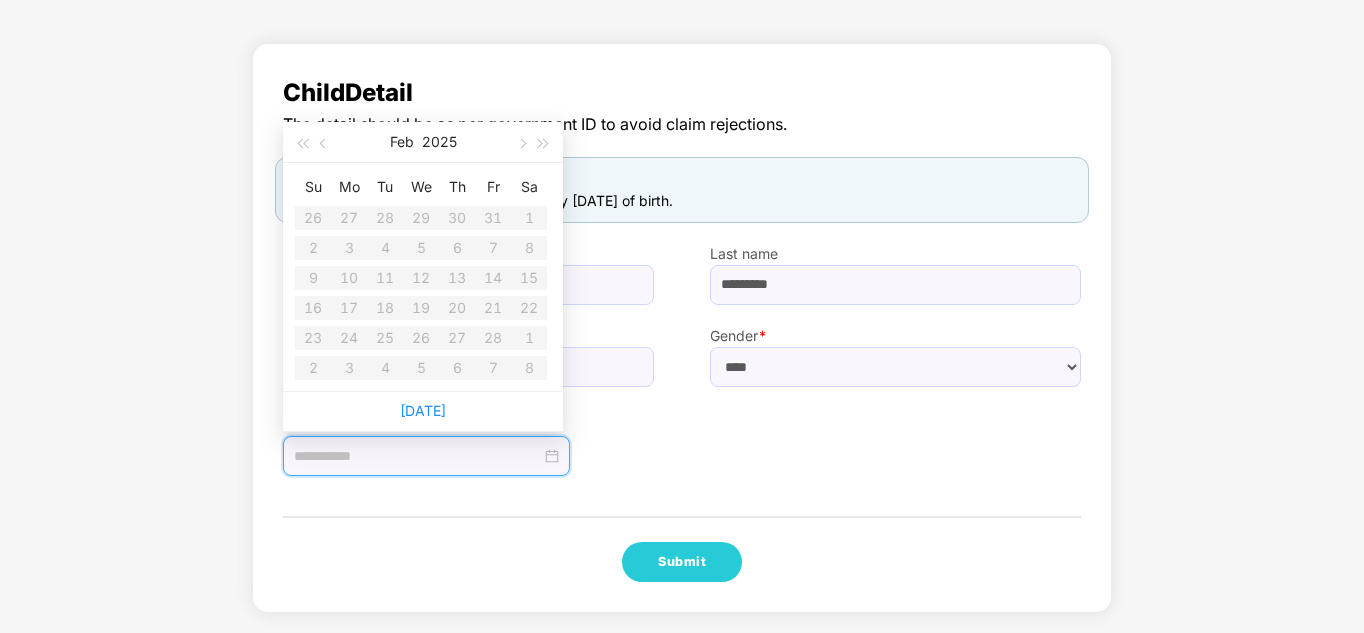 click on "Su Mo Tu We Th Fr Sa 26 27 28 29 30 31 1 2 3 4 5 6 7 8 9 10 11 12 13 14 15 16 17 18 19 20 21 22 23 24 25 26 27 28 1 2 3 4 5 6 7 8" at bounding box center [421, 277] 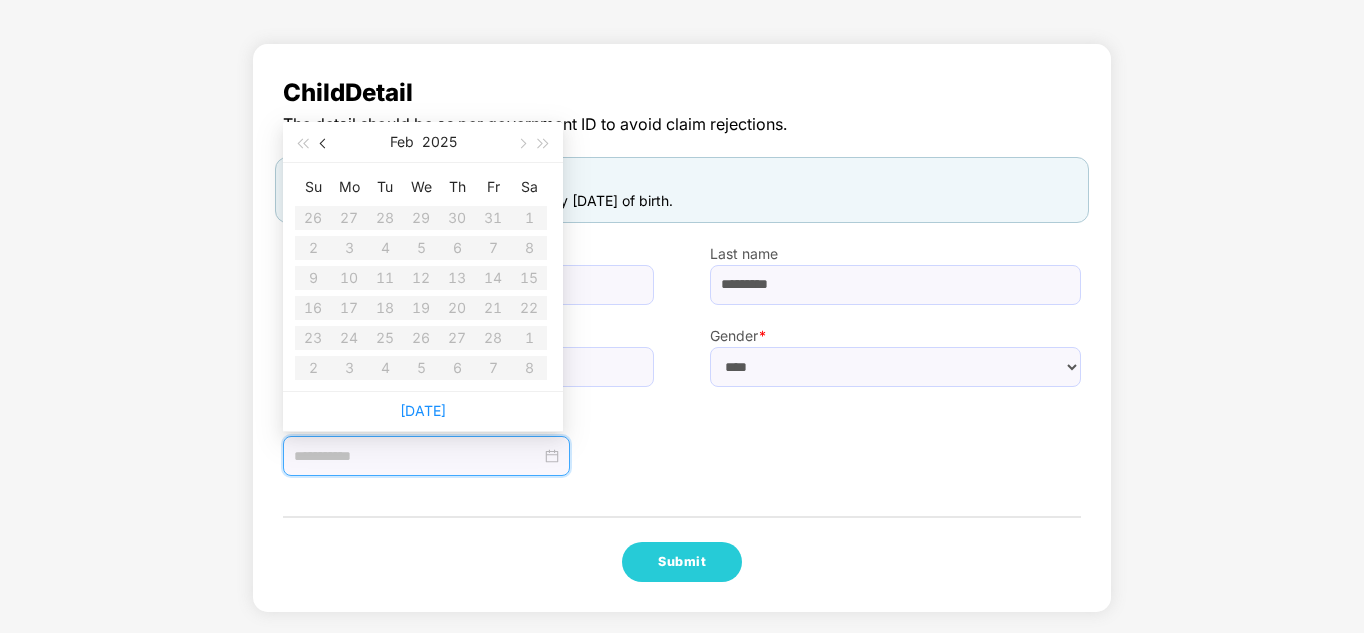 click at bounding box center (325, 144) 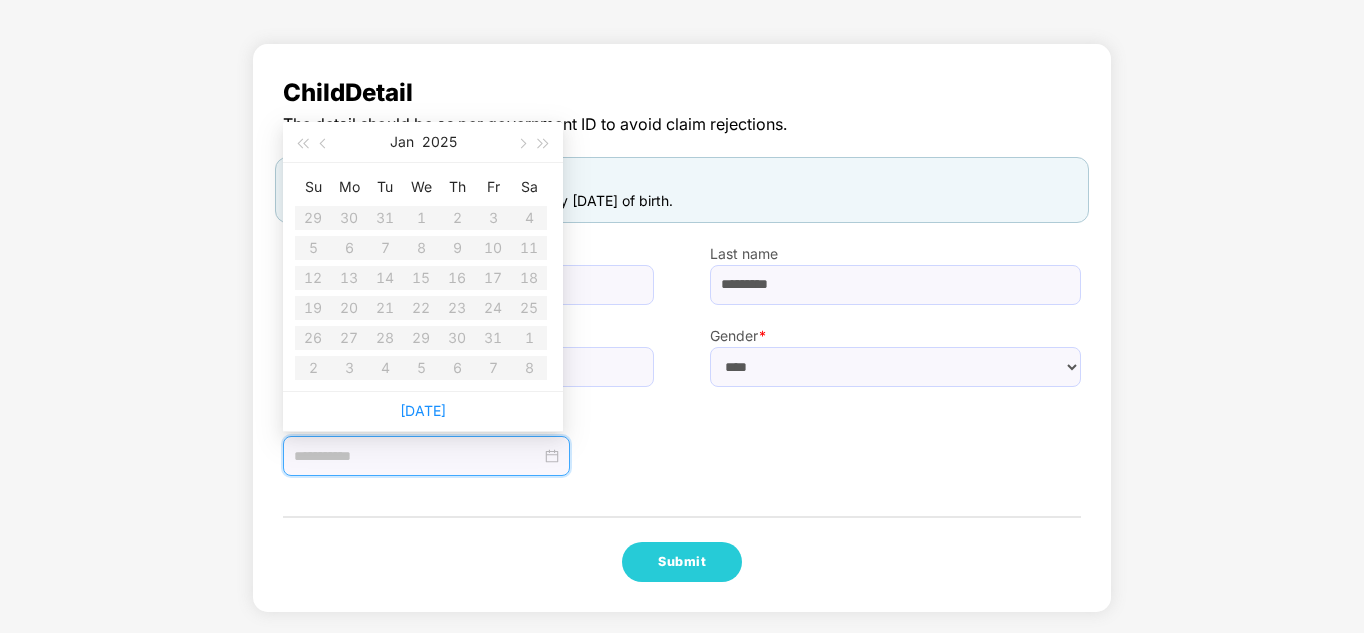 click on "Su Mo Tu We Th Fr Sa 29 30 31 1 2 3 4 5 6 7 8 9 10 11 12 13 14 15 16 17 18 19 20 21 22 23 24 25 26 27 28 29 30 31 1 2 3 4 5 6 7 8" at bounding box center (421, 277) 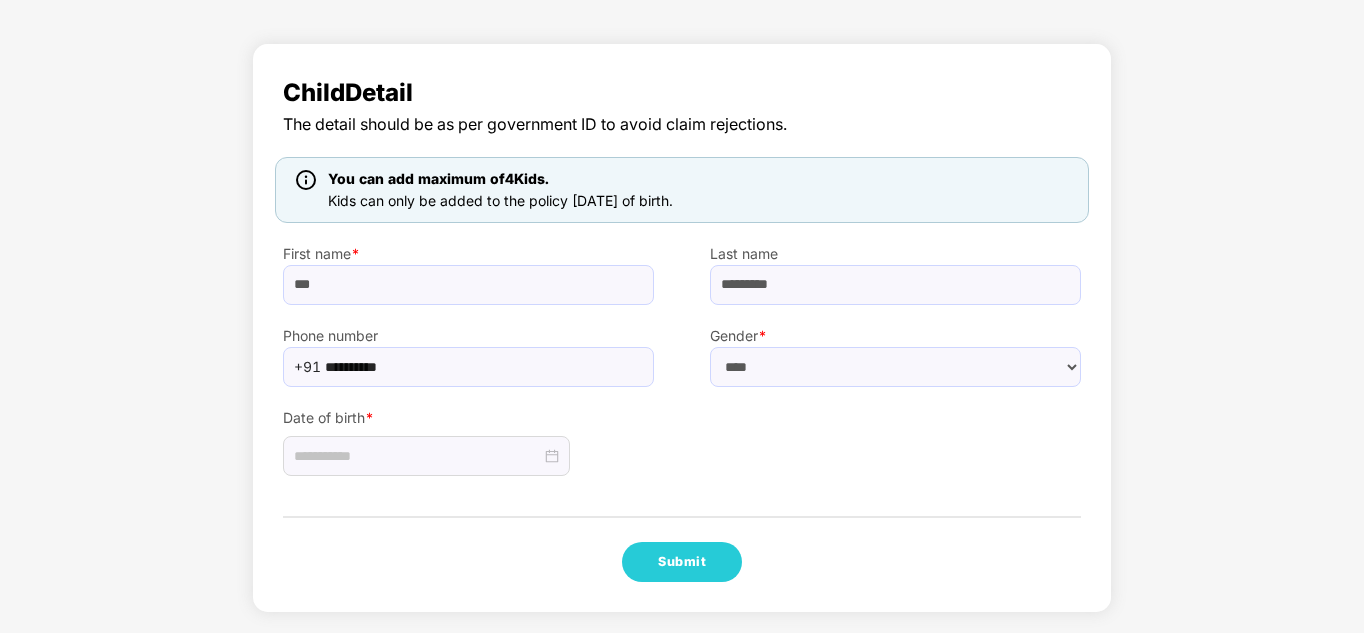 click on "Date of birth  *" at bounding box center (468, 432) 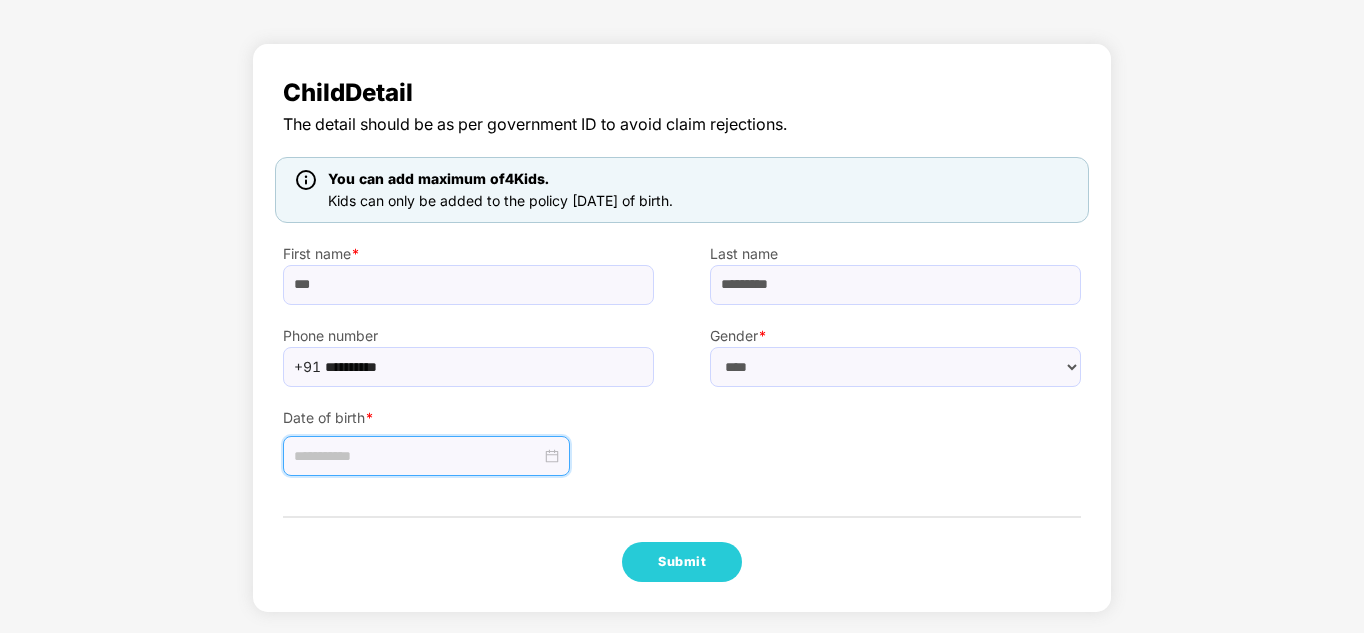 click at bounding box center [417, 456] 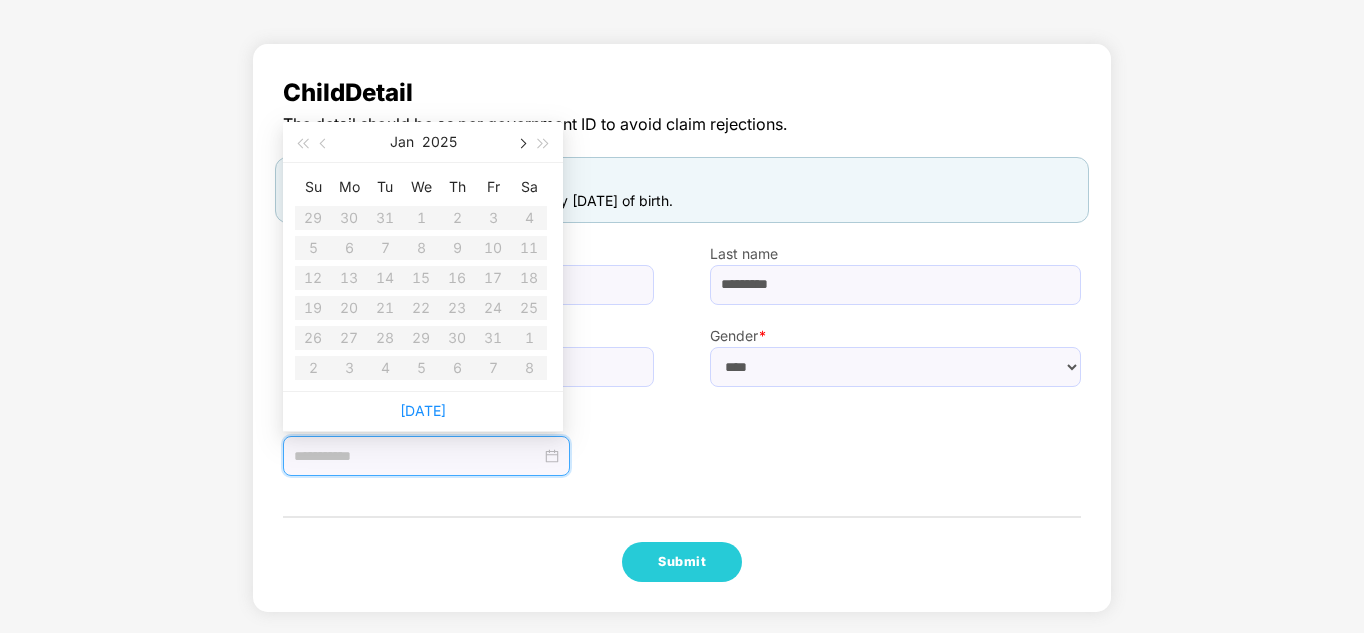 click at bounding box center (521, 142) 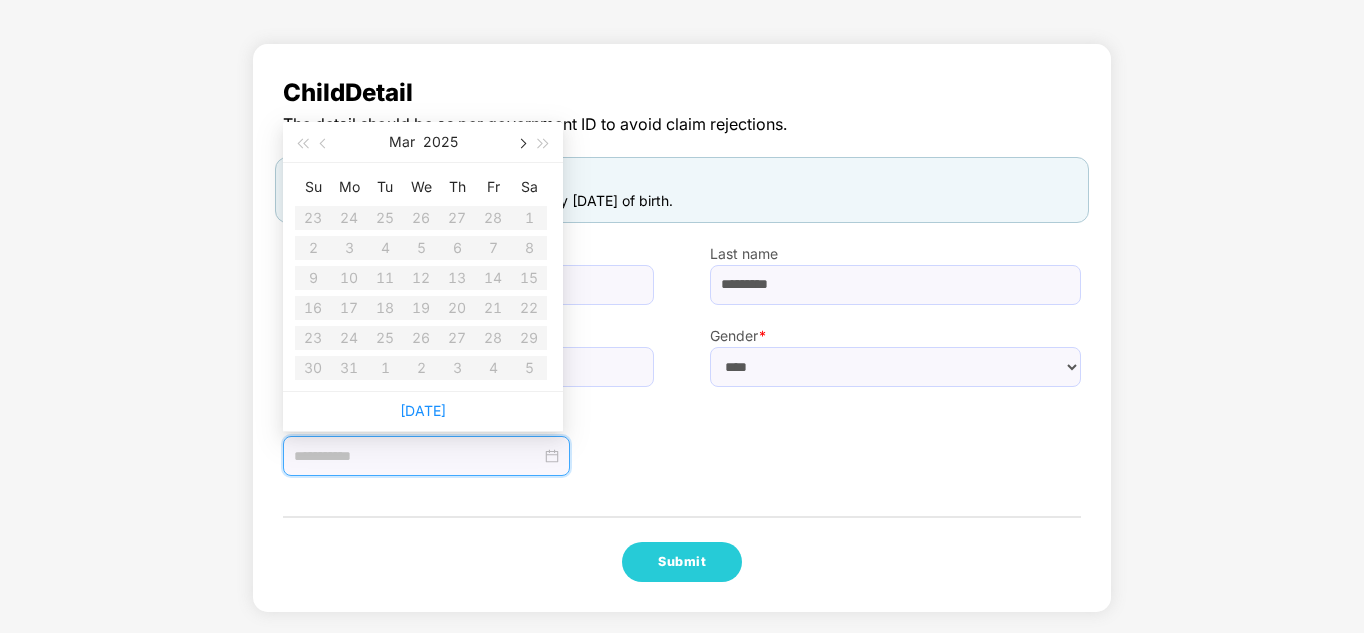 click at bounding box center [521, 142] 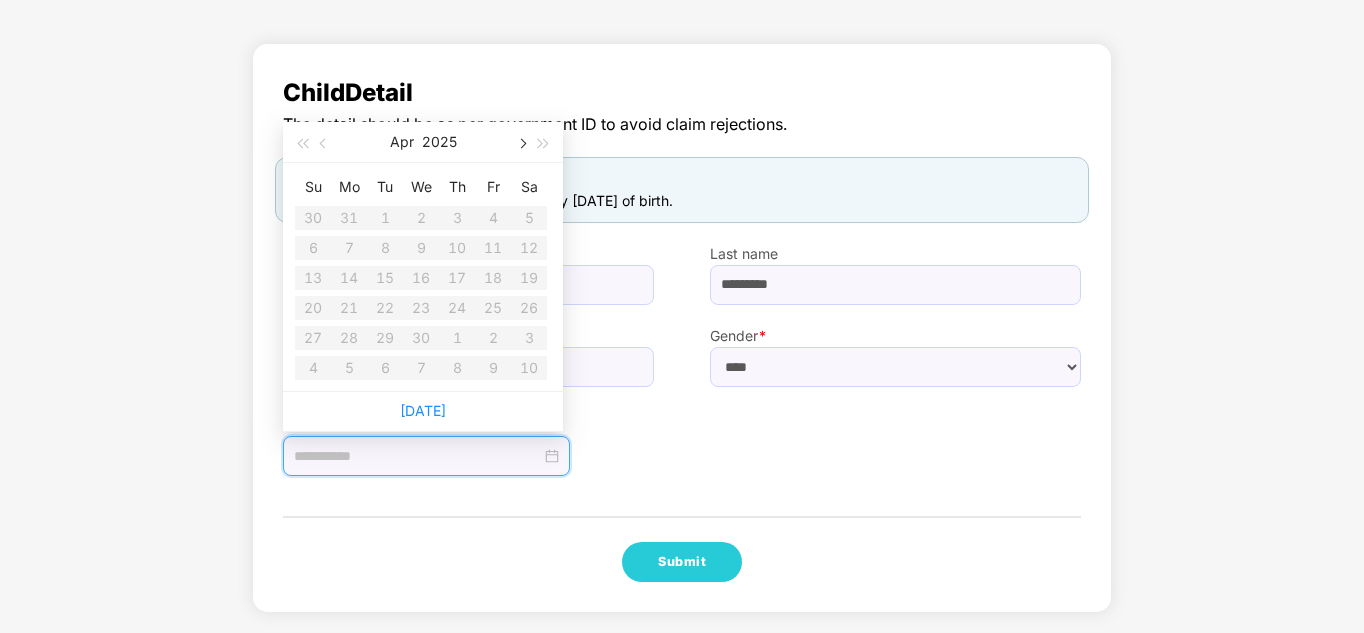 click at bounding box center (521, 142) 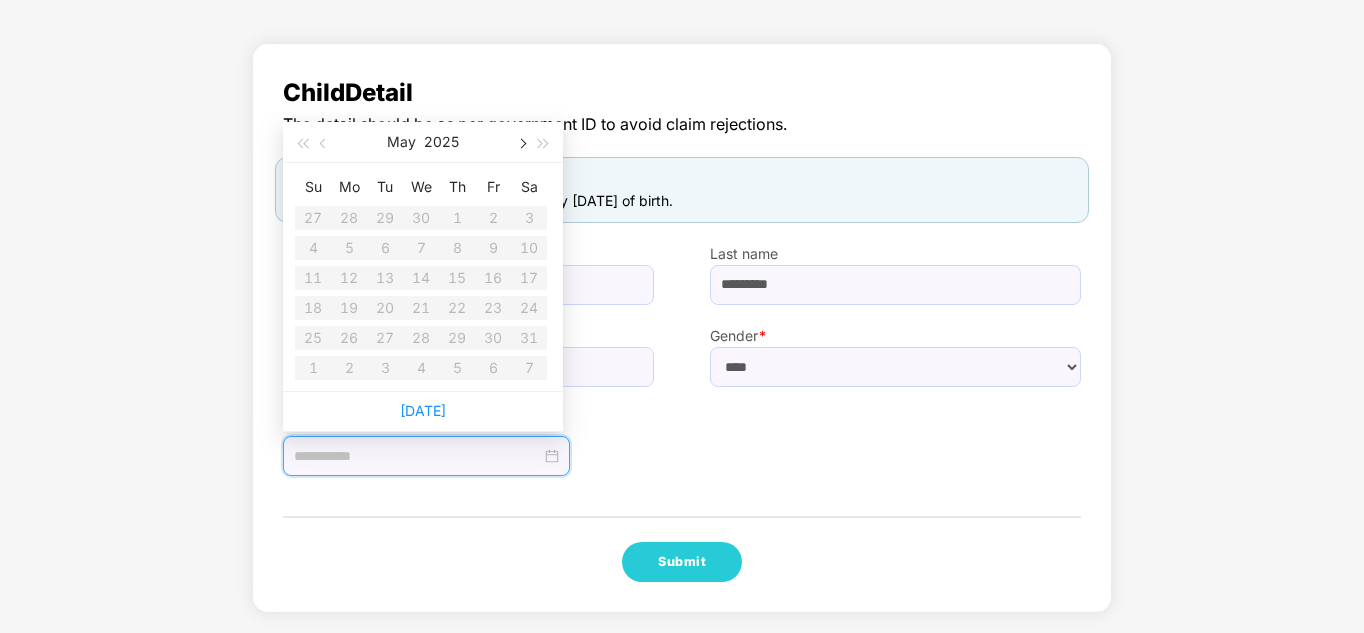 click at bounding box center (521, 142) 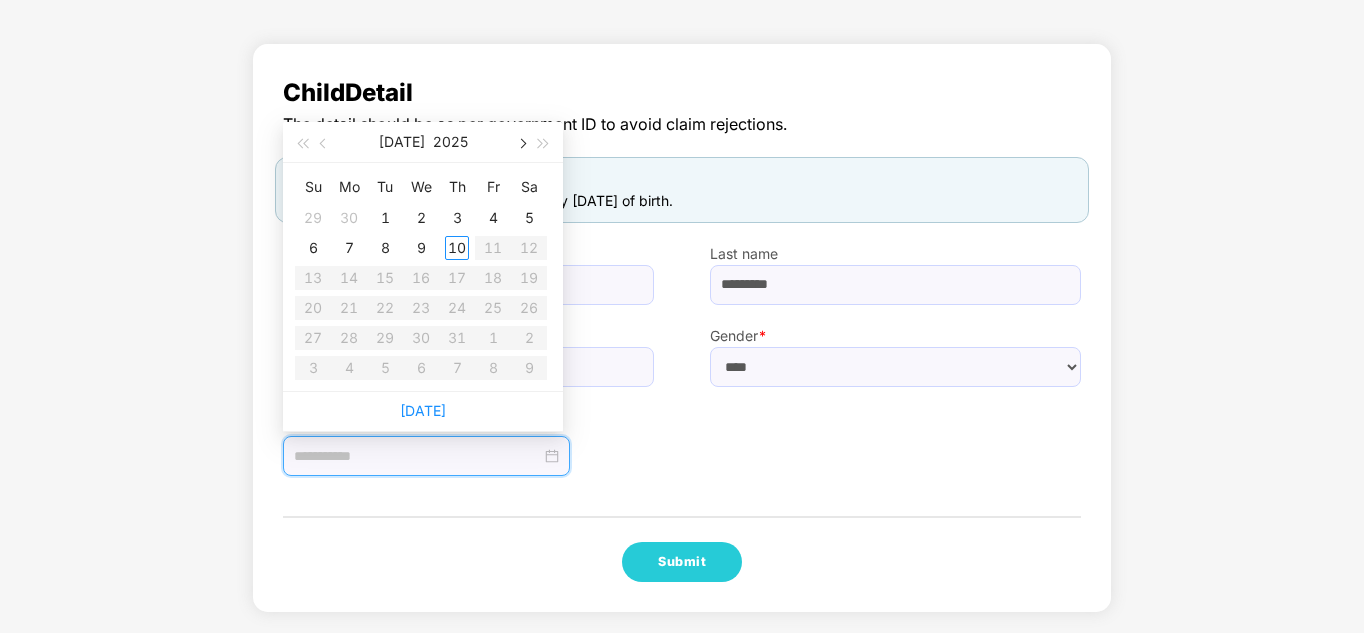 click at bounding box center [521, 142] 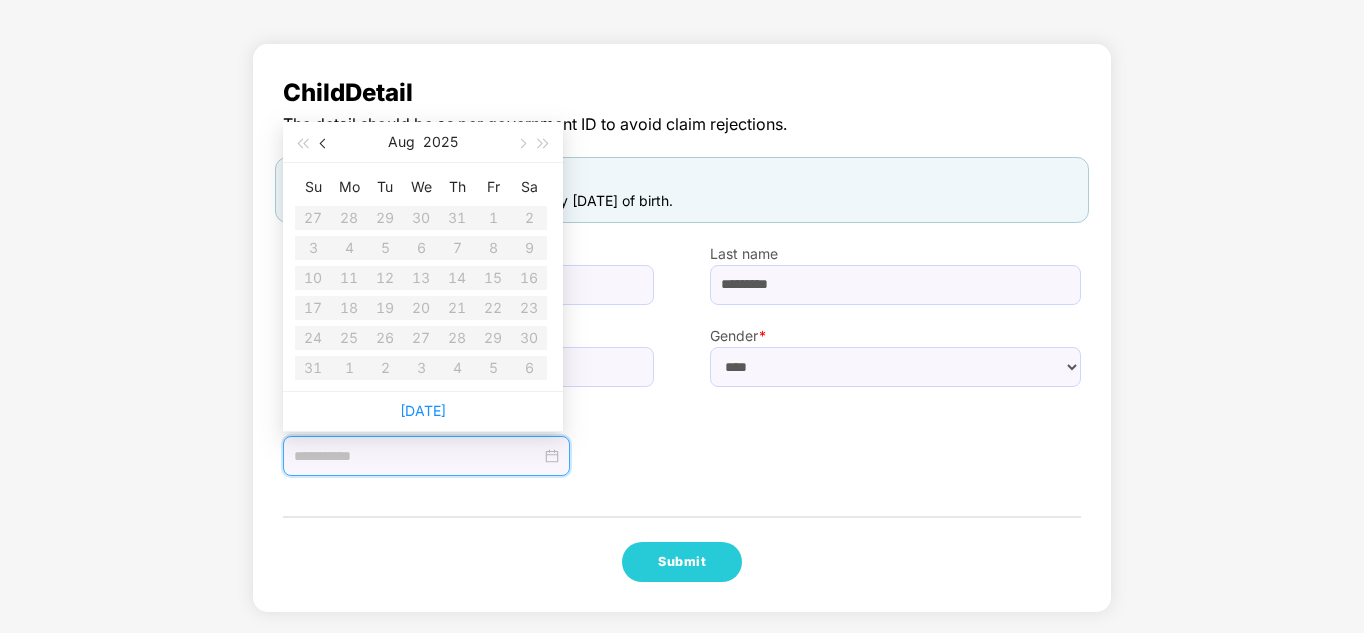 click at bounding box center (325, 144) 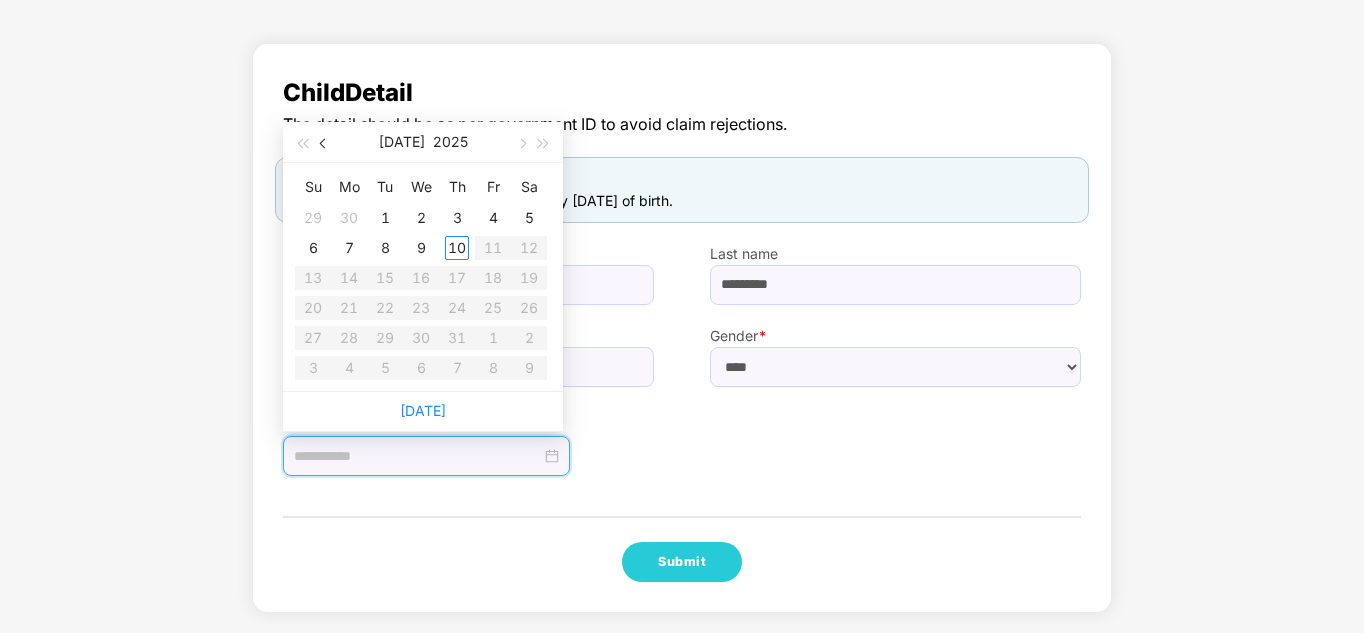 click at bounding box center [325, 144] 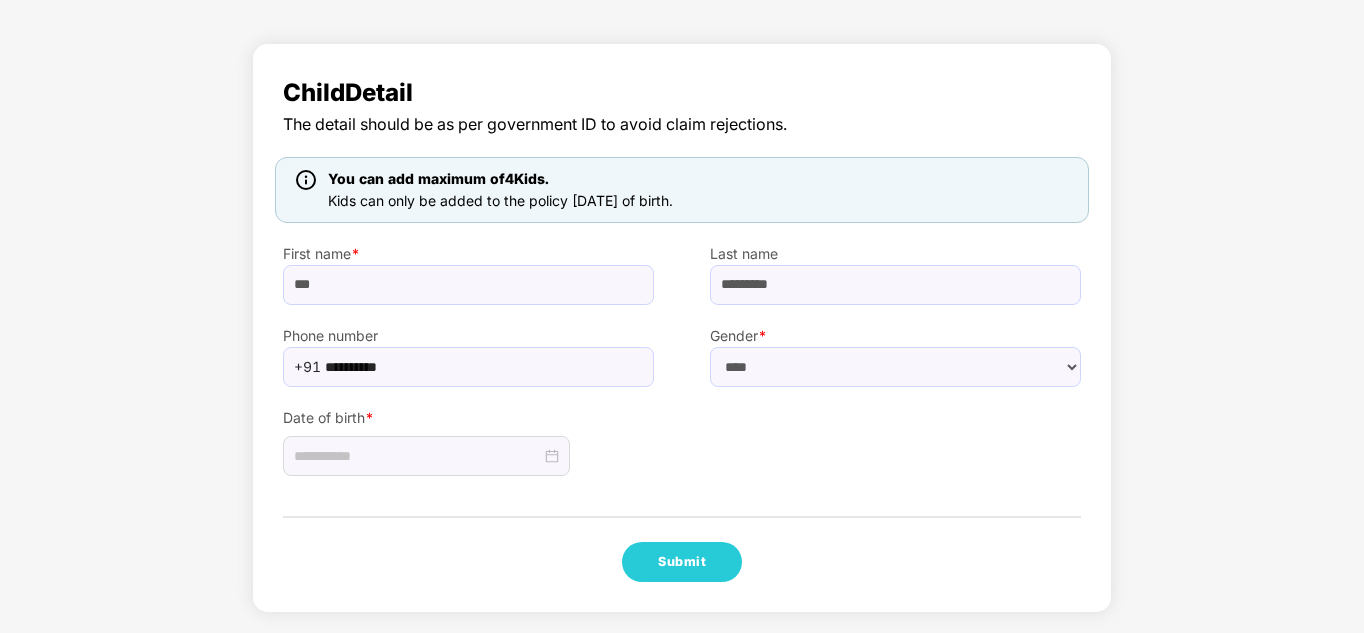 click on "Date of birth  *" at bounding box center (468, 432) 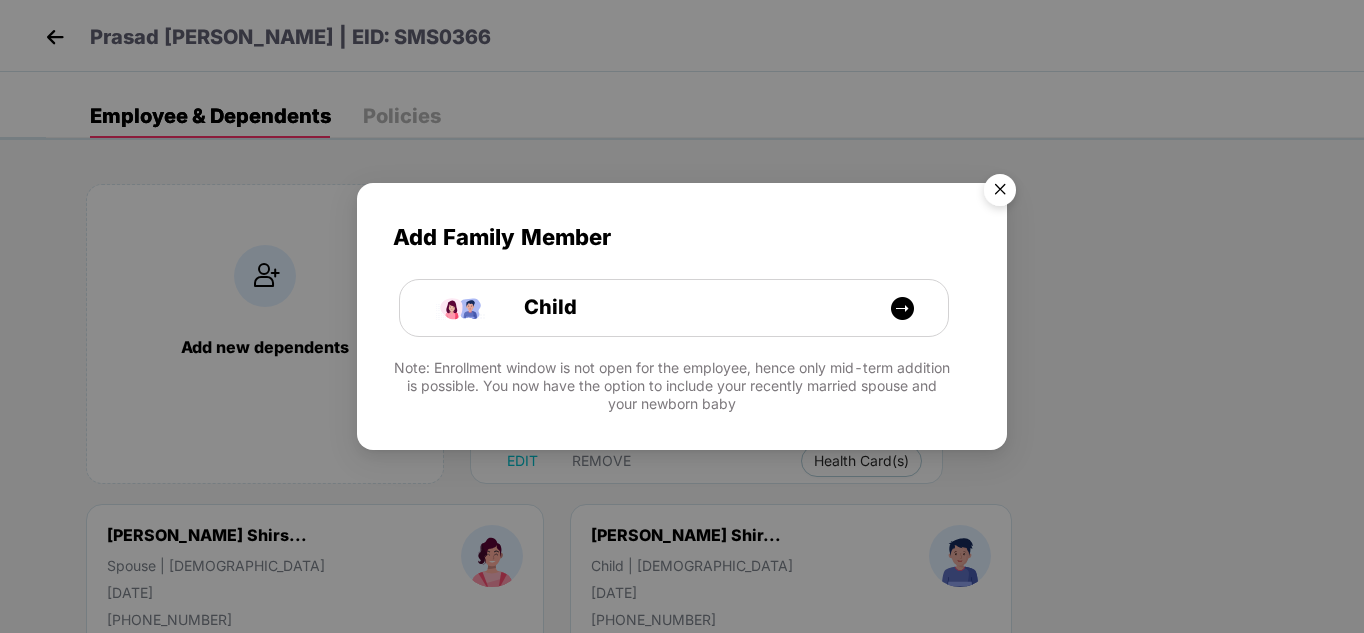 click at bounding box center (1000, 193) 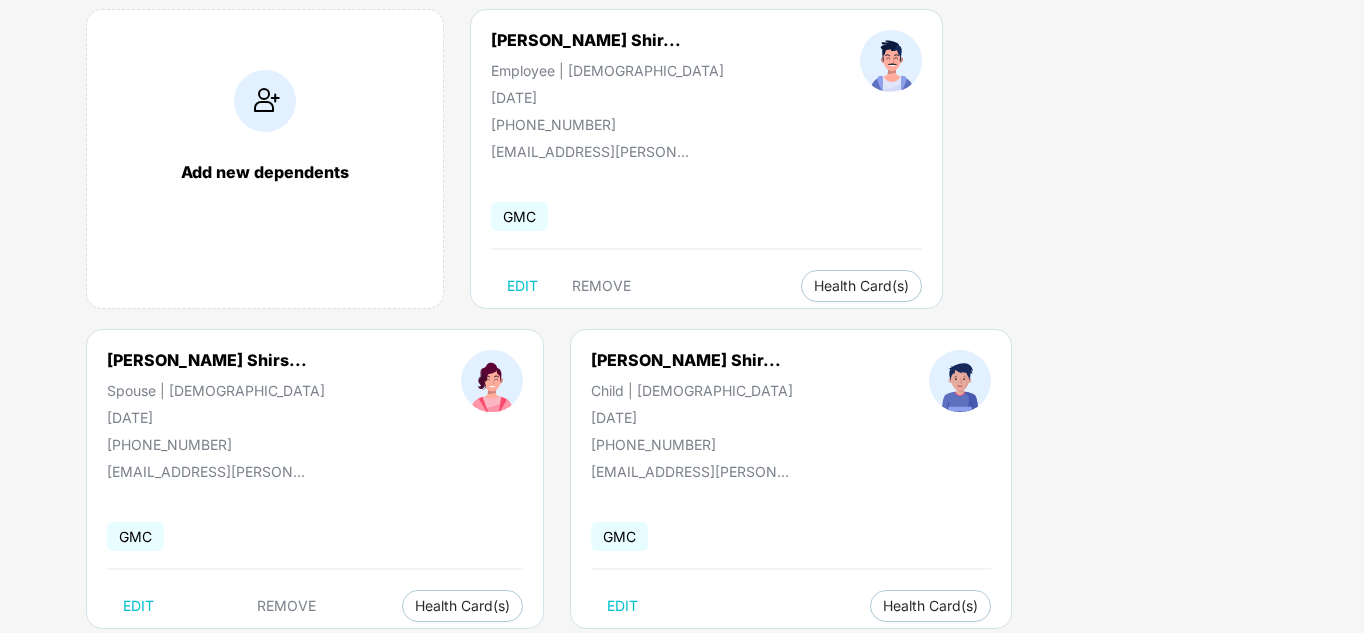 scroll, scrollTop: 200, scrollLeft: 0, axis: vertical 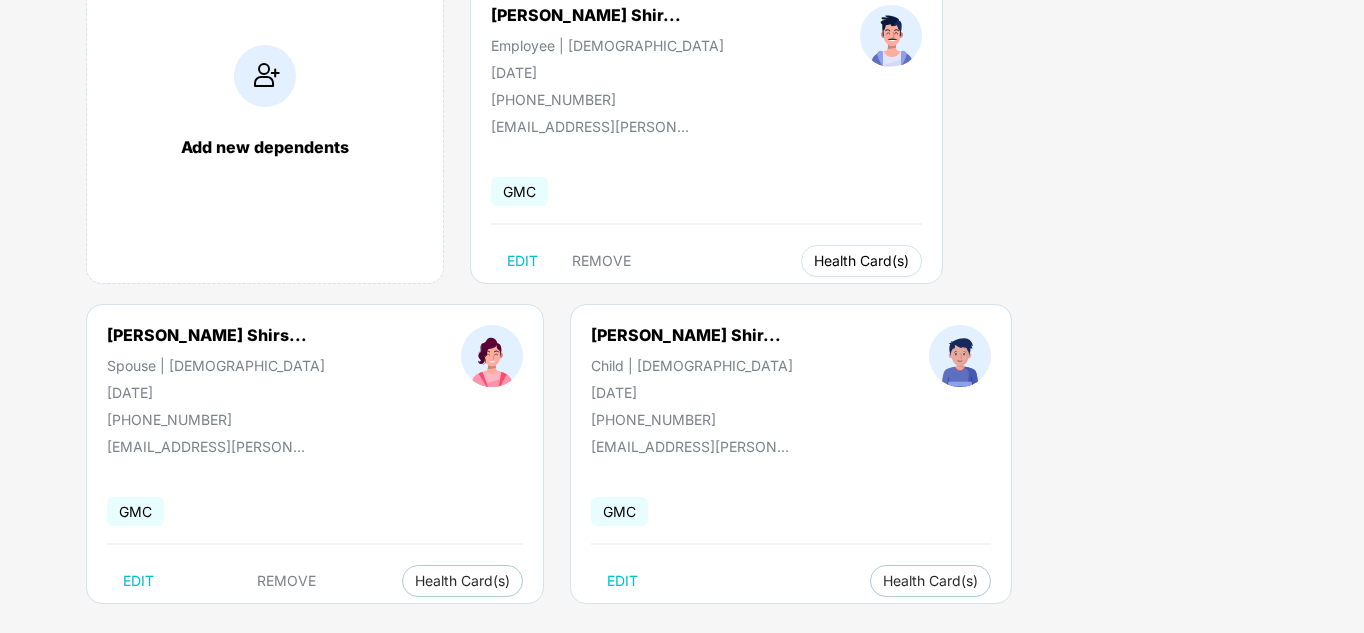 click on "Health Card(s)" at bounding box center (861, 261) 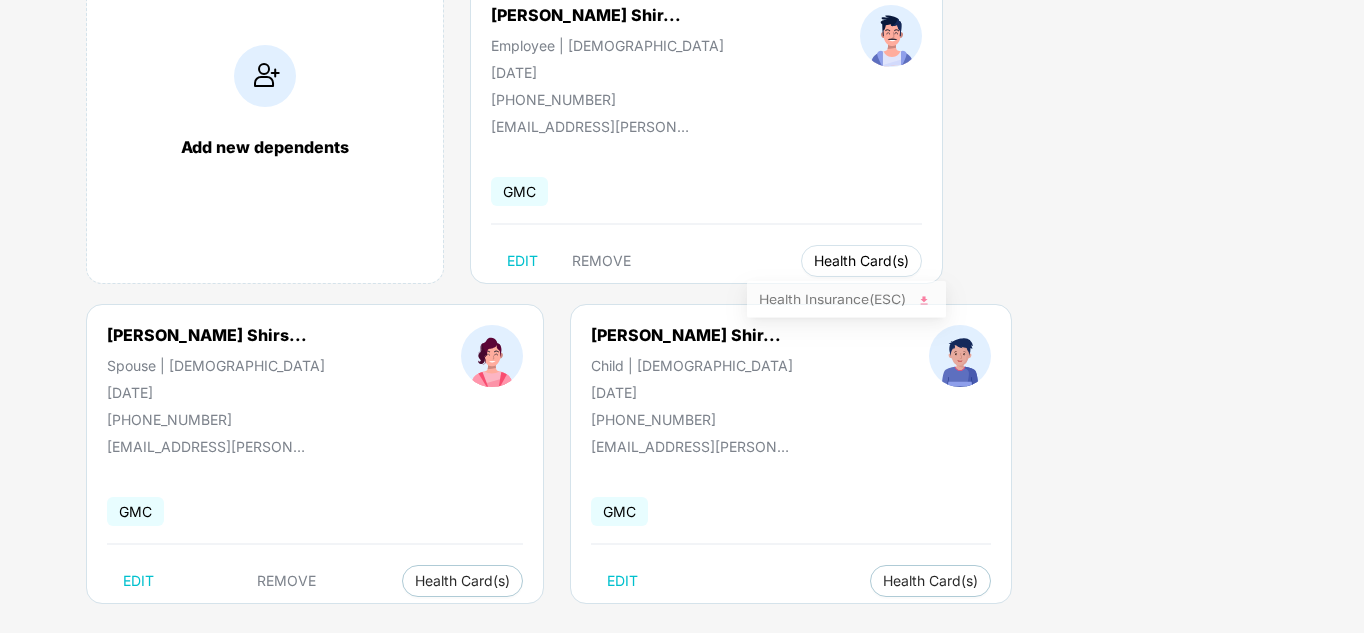 click on "Health Card(s)" at bounding box center (861, 261) 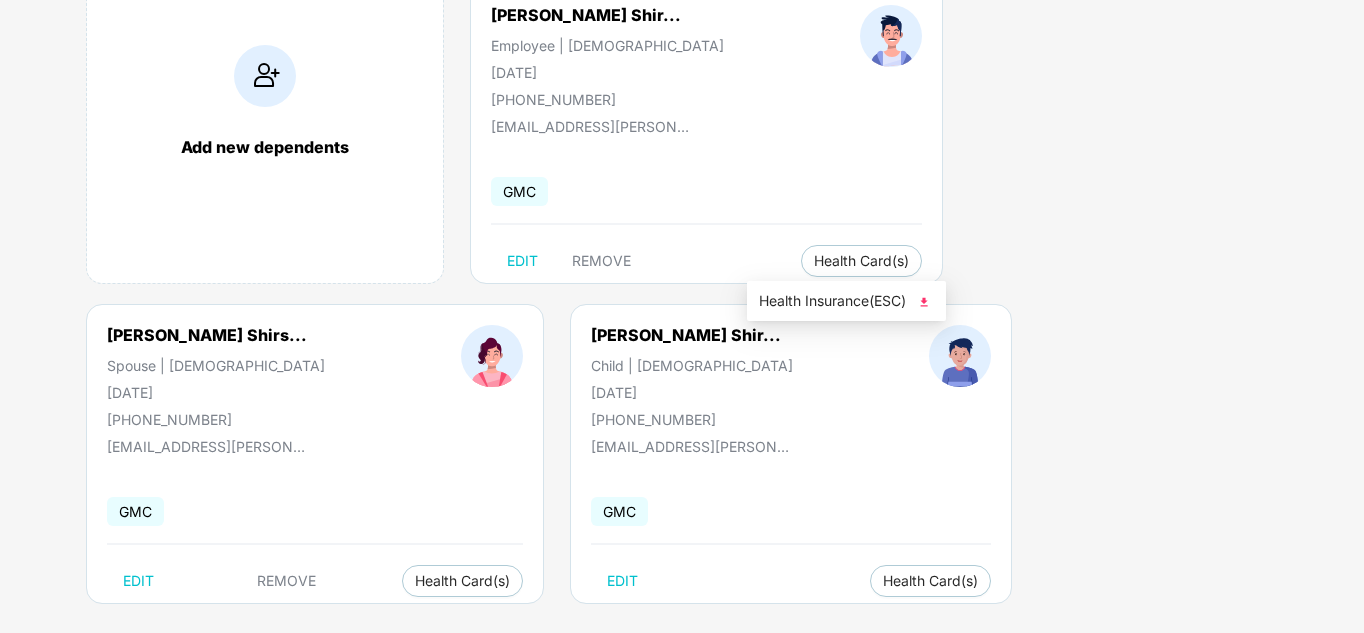click on "Health Insurance(ESC)" at bounding box center [846, 301] 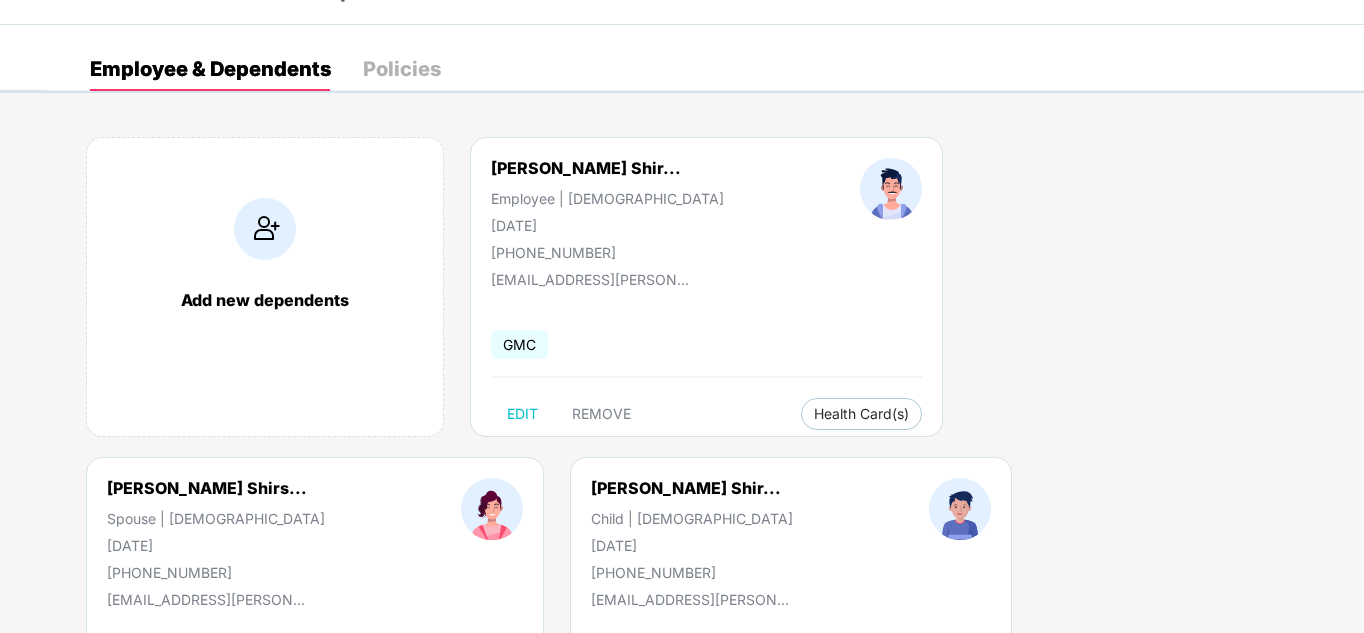 scroll, scrollTop: 0, scrollLeft: 0, axis: both 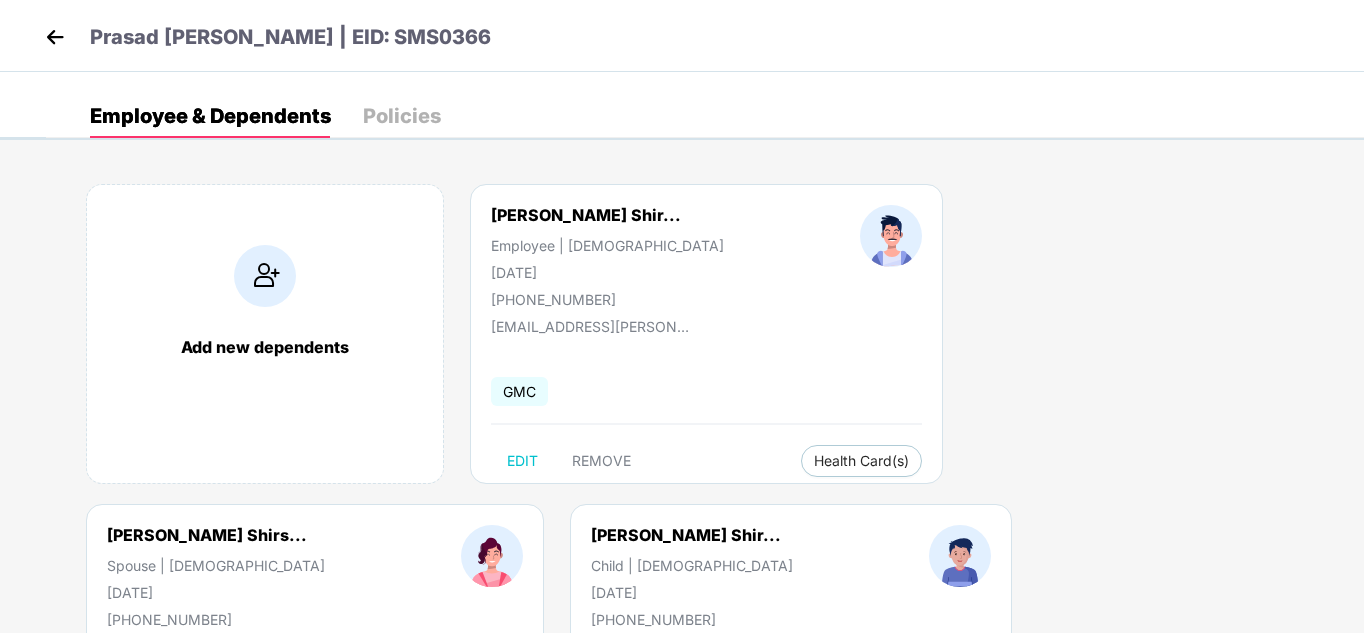 click on "Policies" at bounding box center [402, 116] 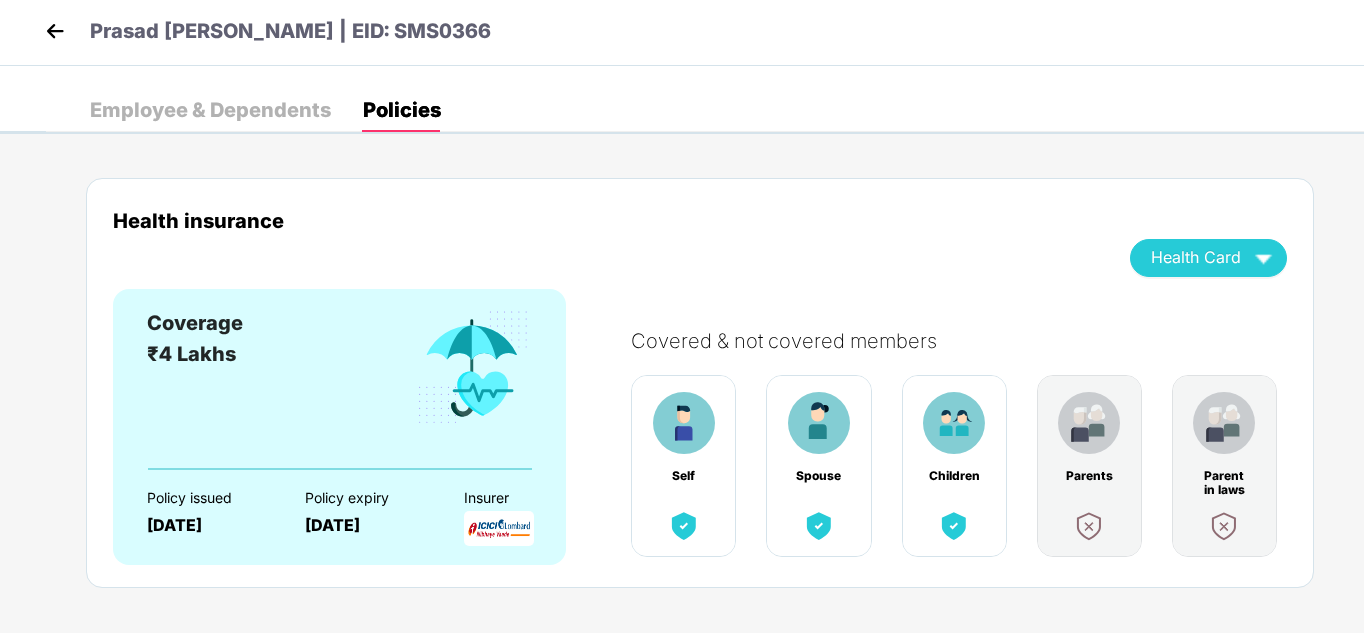 scroll, scrollTop: 0, scrollLeft: 0, axis: both 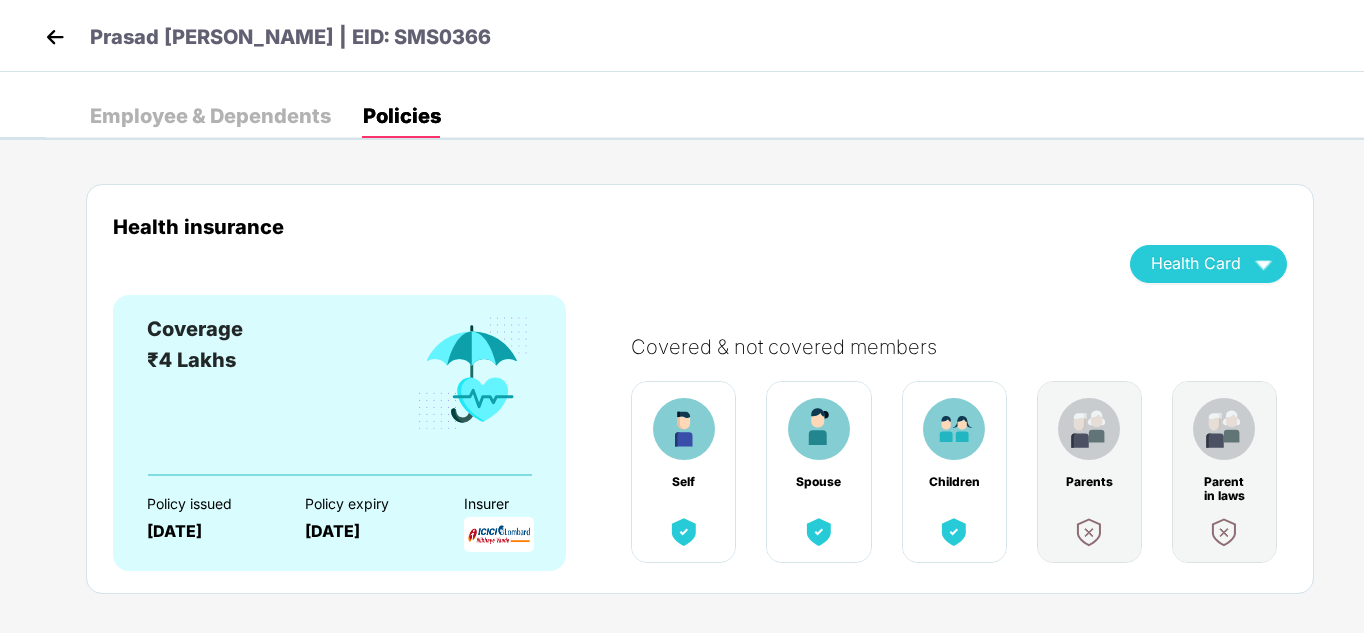 click at bounding box center (55, 37) 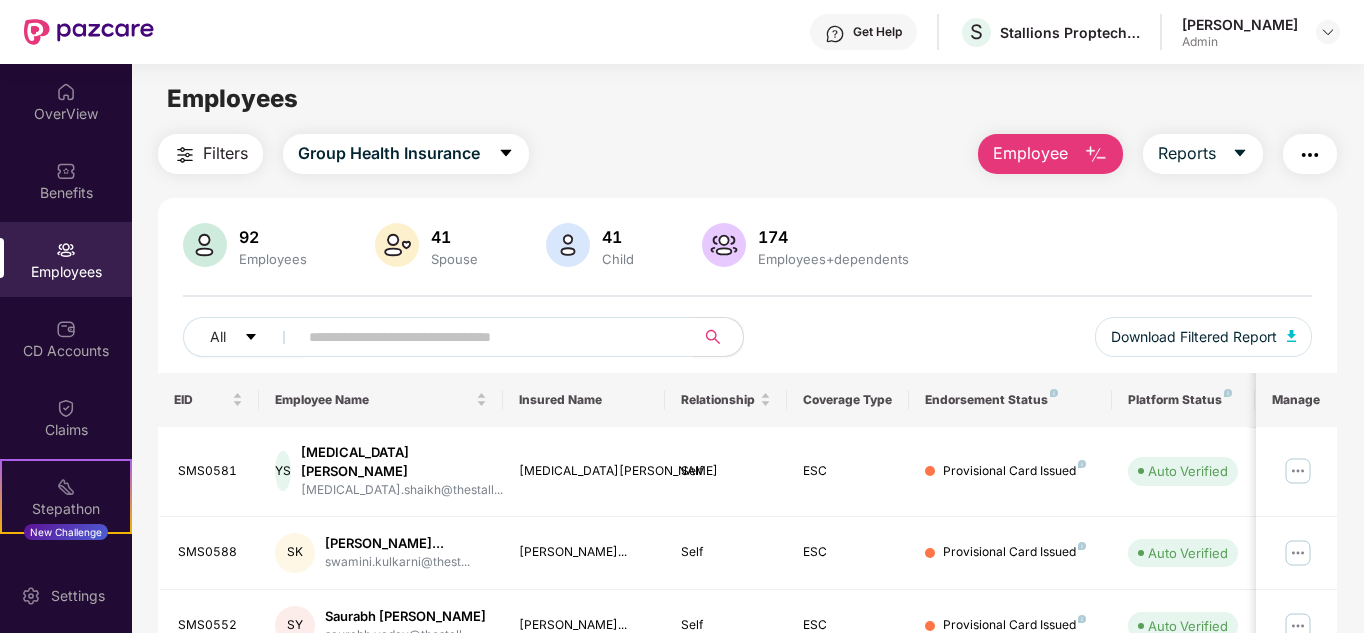 click on "Employee" at bounding box center (1030, 153) 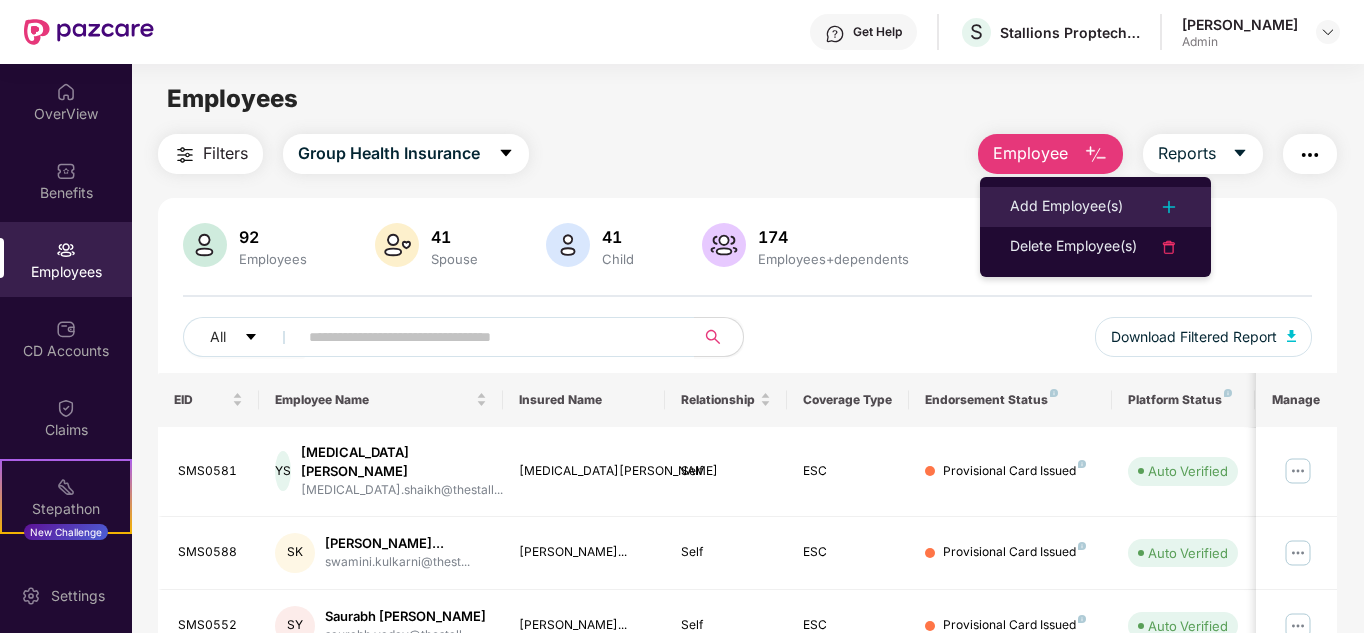 click on "Add Employee(s)" at bounding box center (1066, 207) 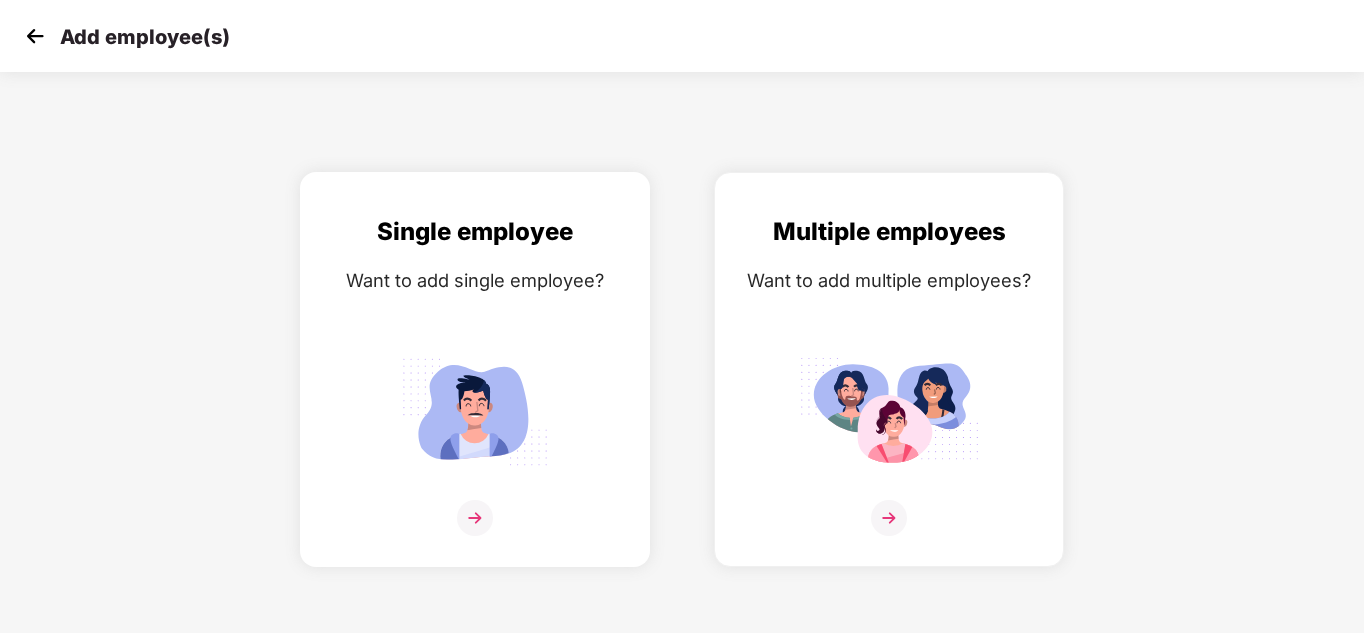 click on "Single employee" at bounding box center (475, 232) 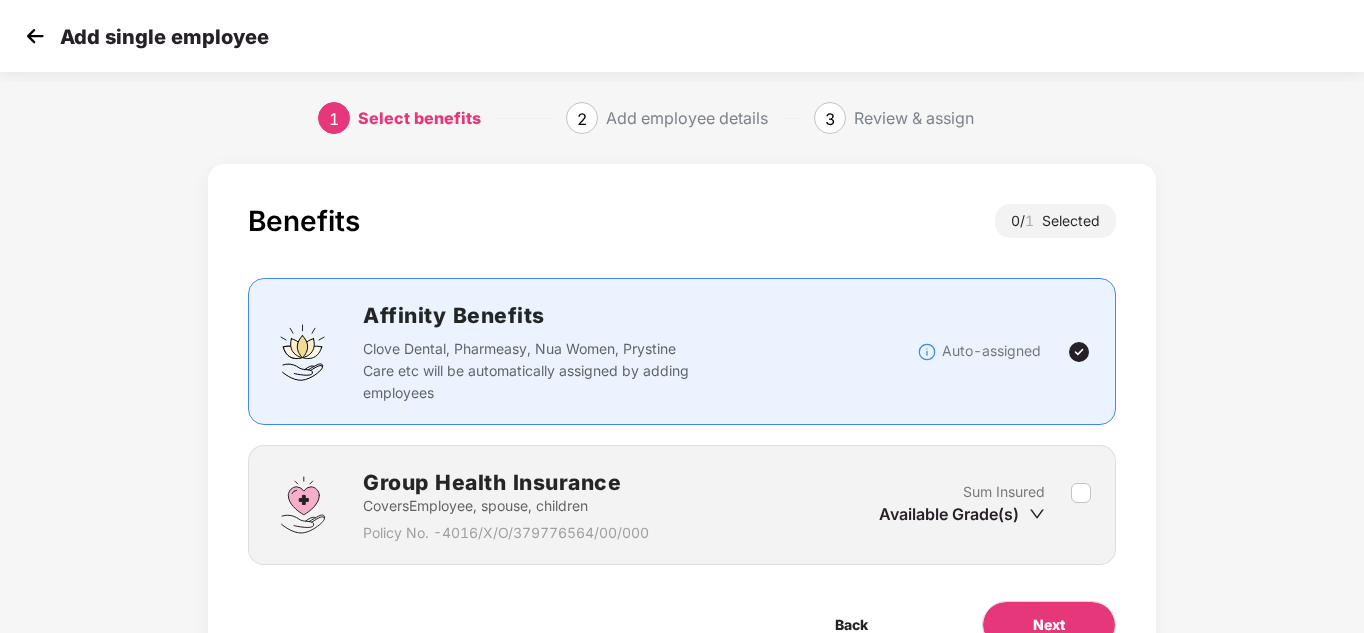 click 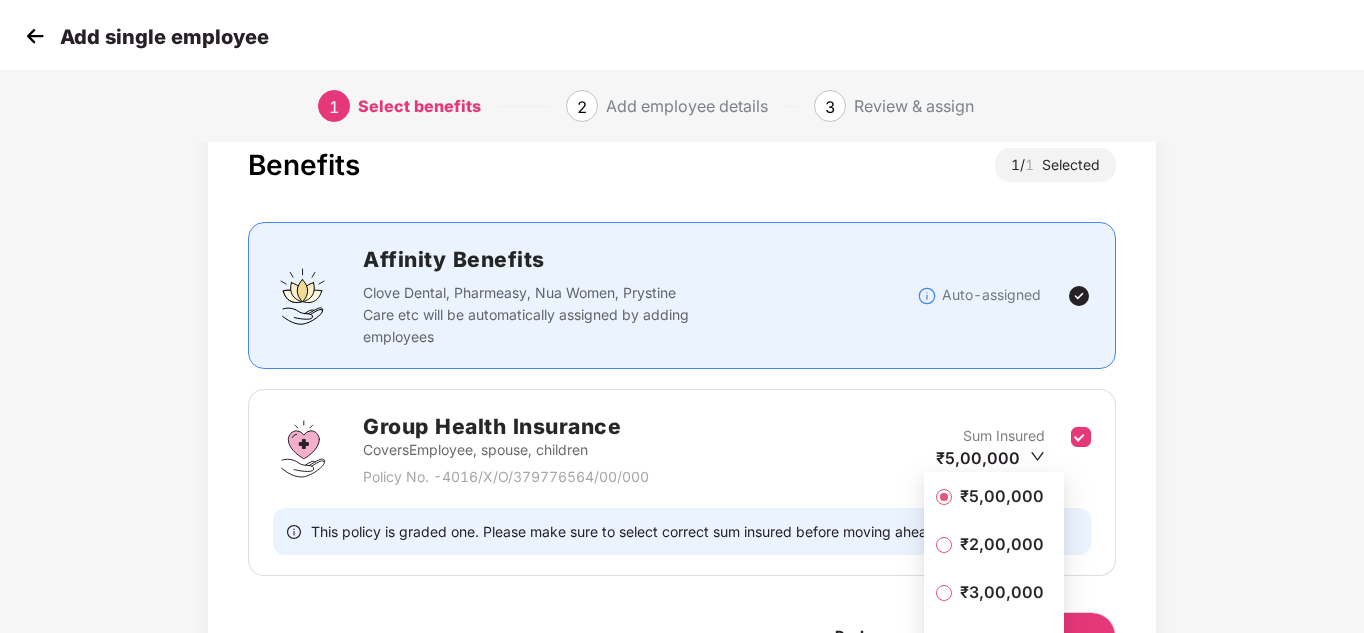 scroll, scrollTop: 100, scrollLeft: 0, axis: vertical 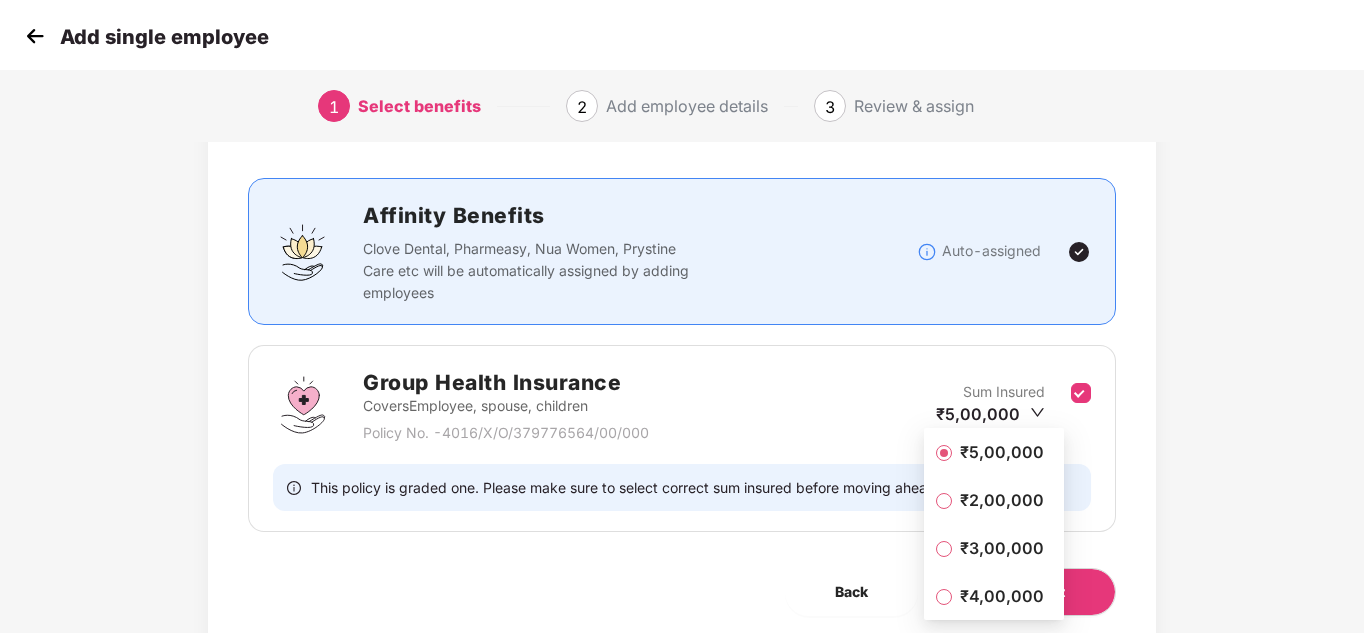 click on "₹4,00,000" at bounding box center [1002, 596] 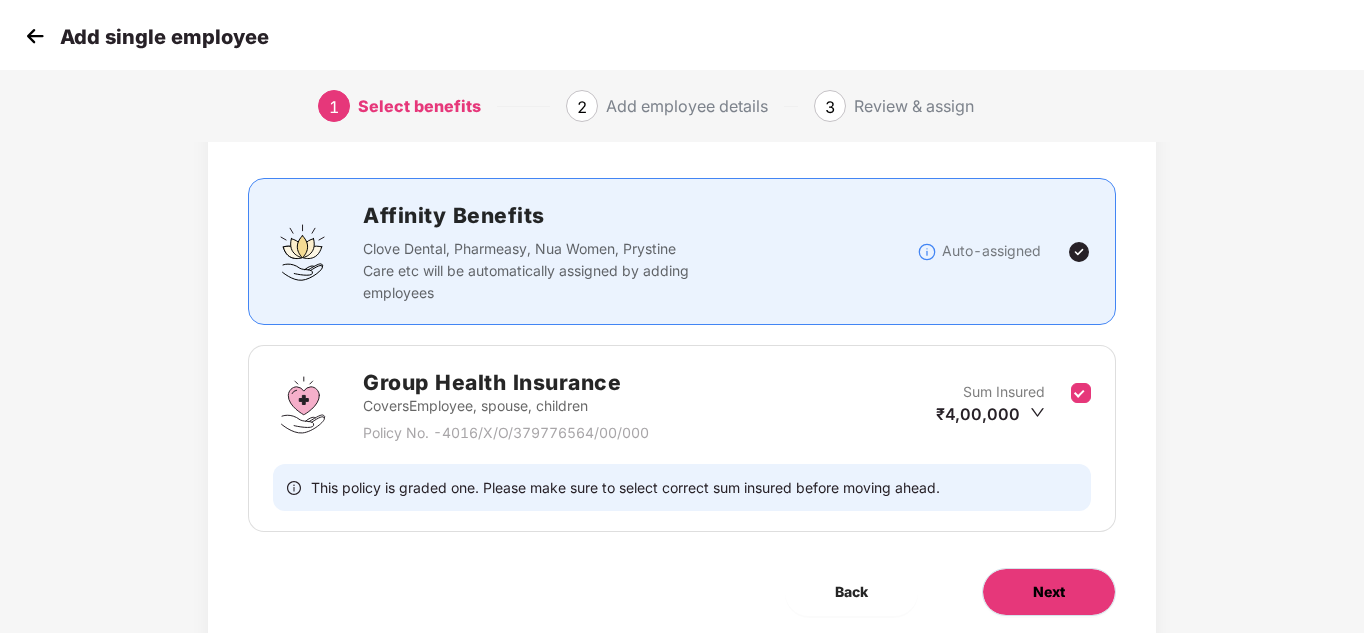 click on "Next" at bounding box center (1049, 592) 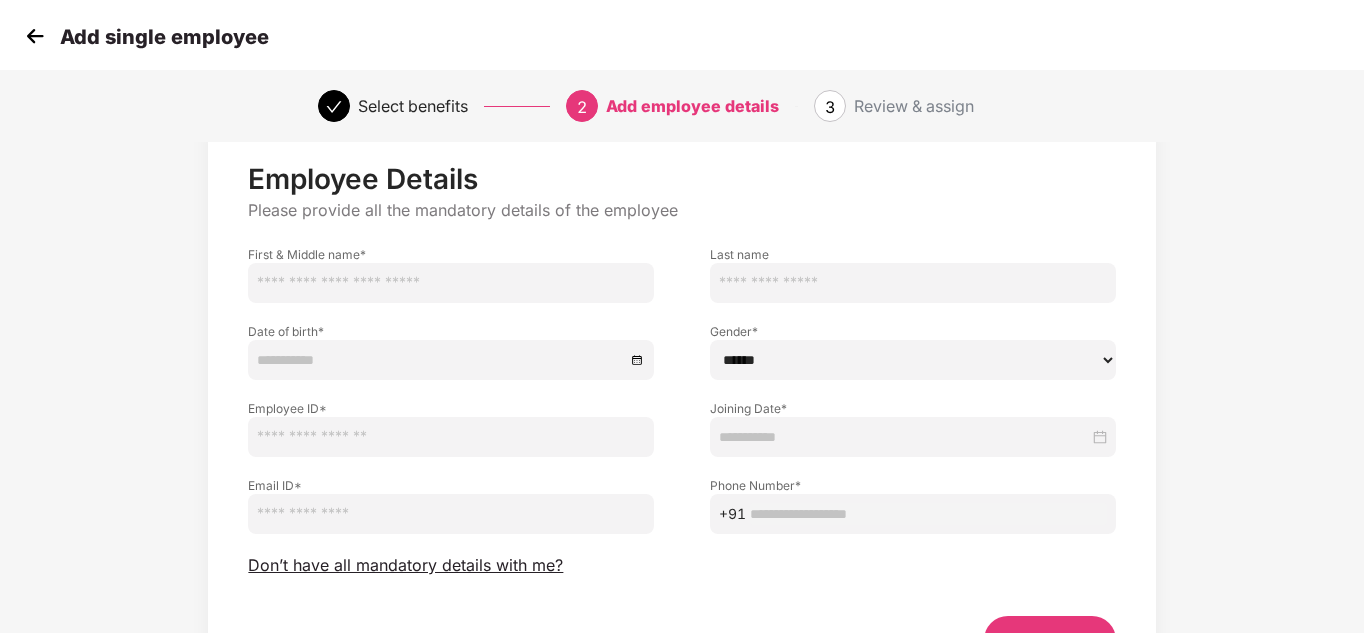 scroll, scrollTop: 0, scrollLeft: 0, axis: both 